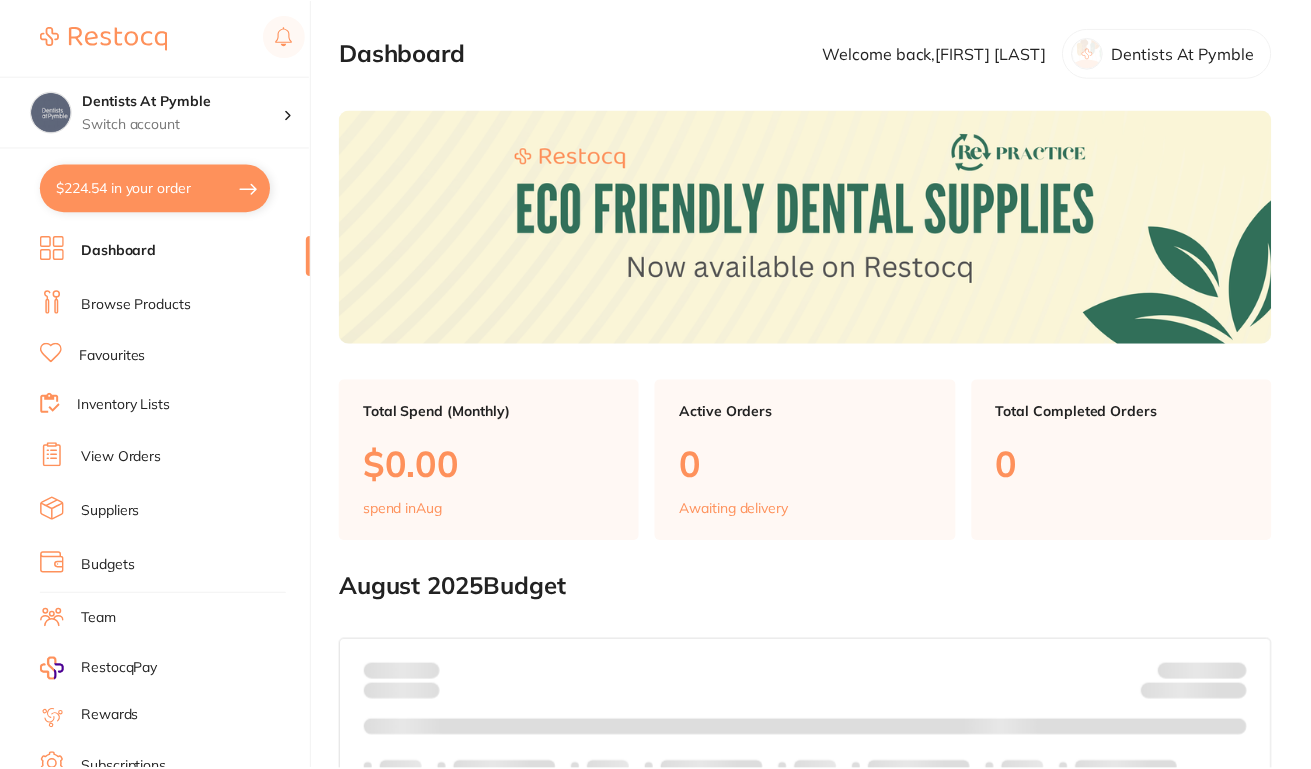 scroll, scrollTop: 0, scrollLeft: 0, axis: both 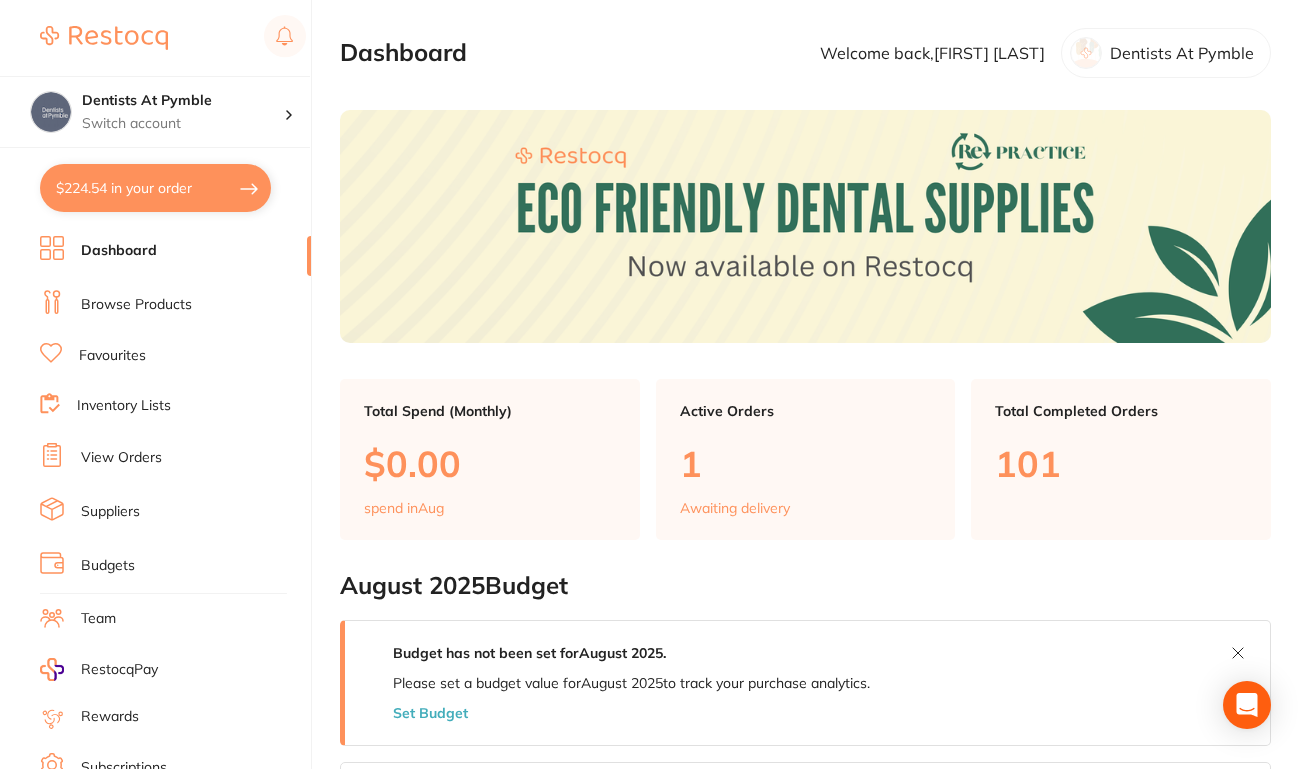 click on "$224.54   in your order" at bounding box center [155, 188] 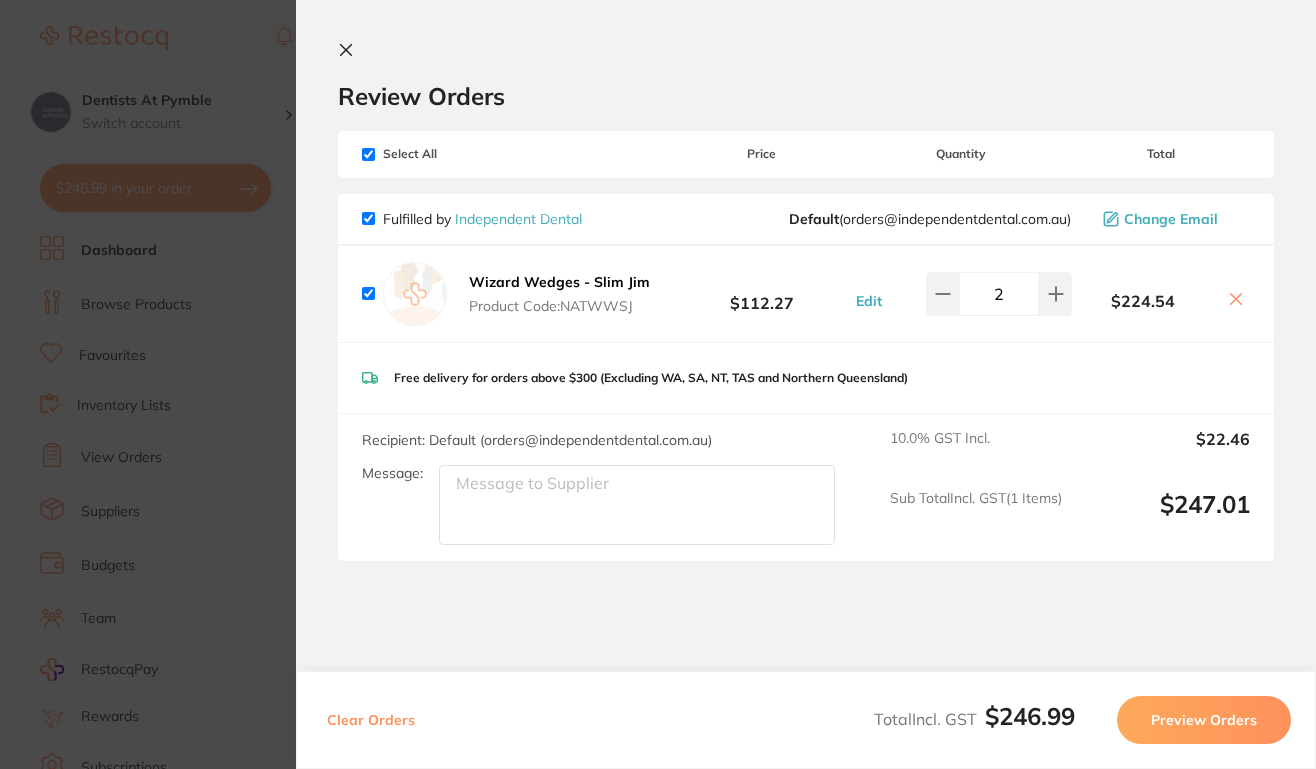 click 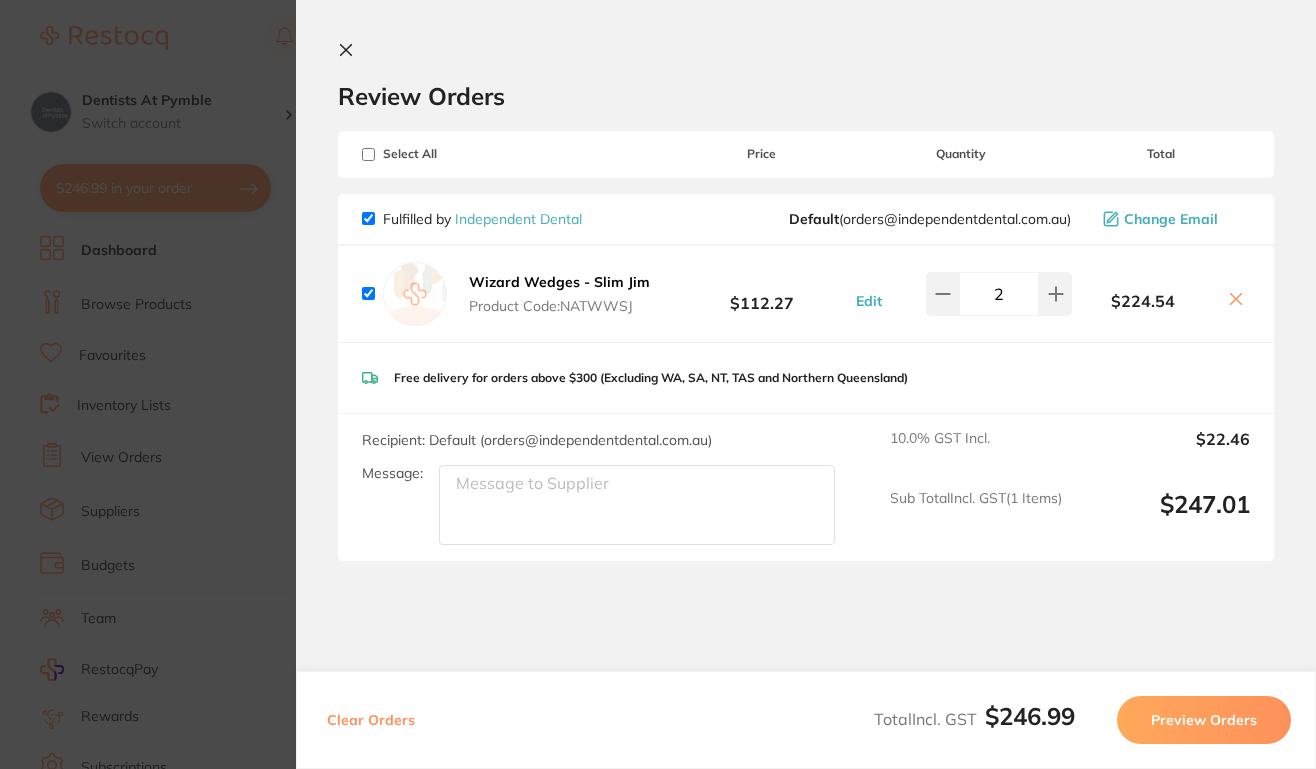 checkbox on "false" 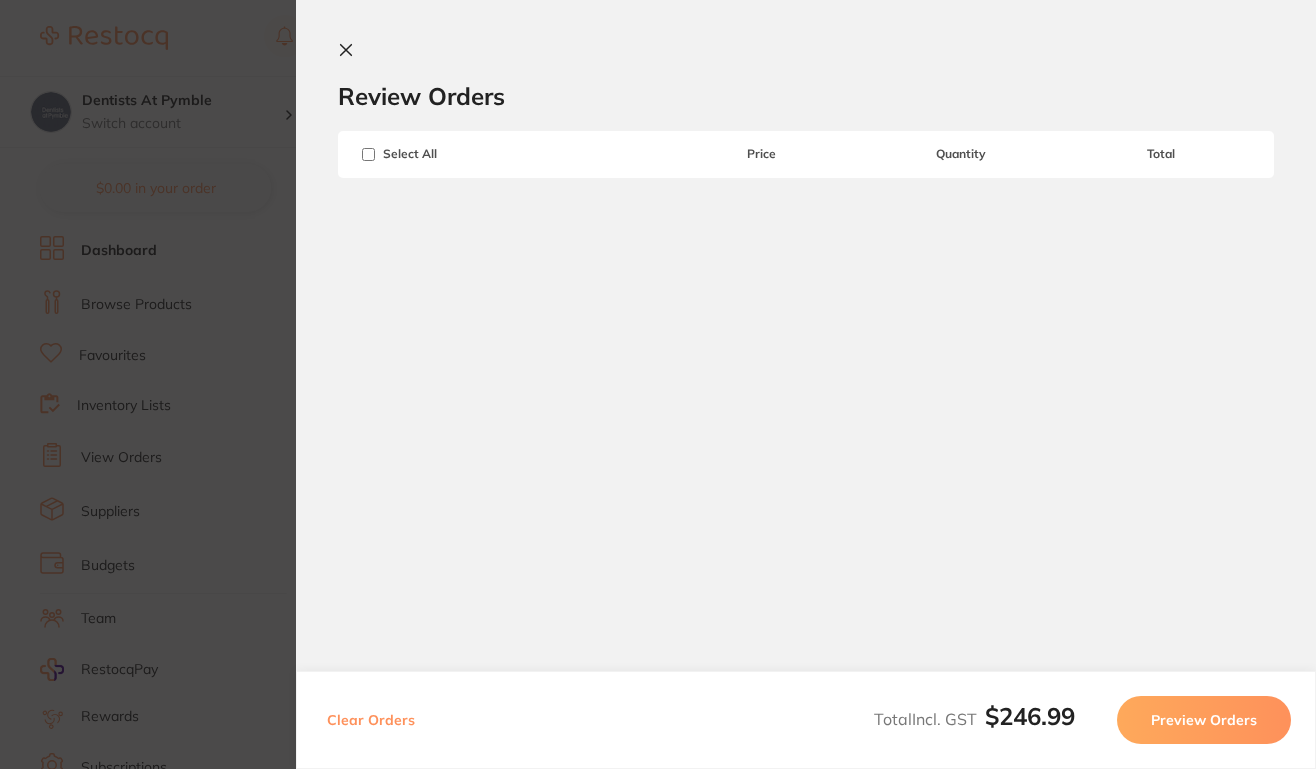 click 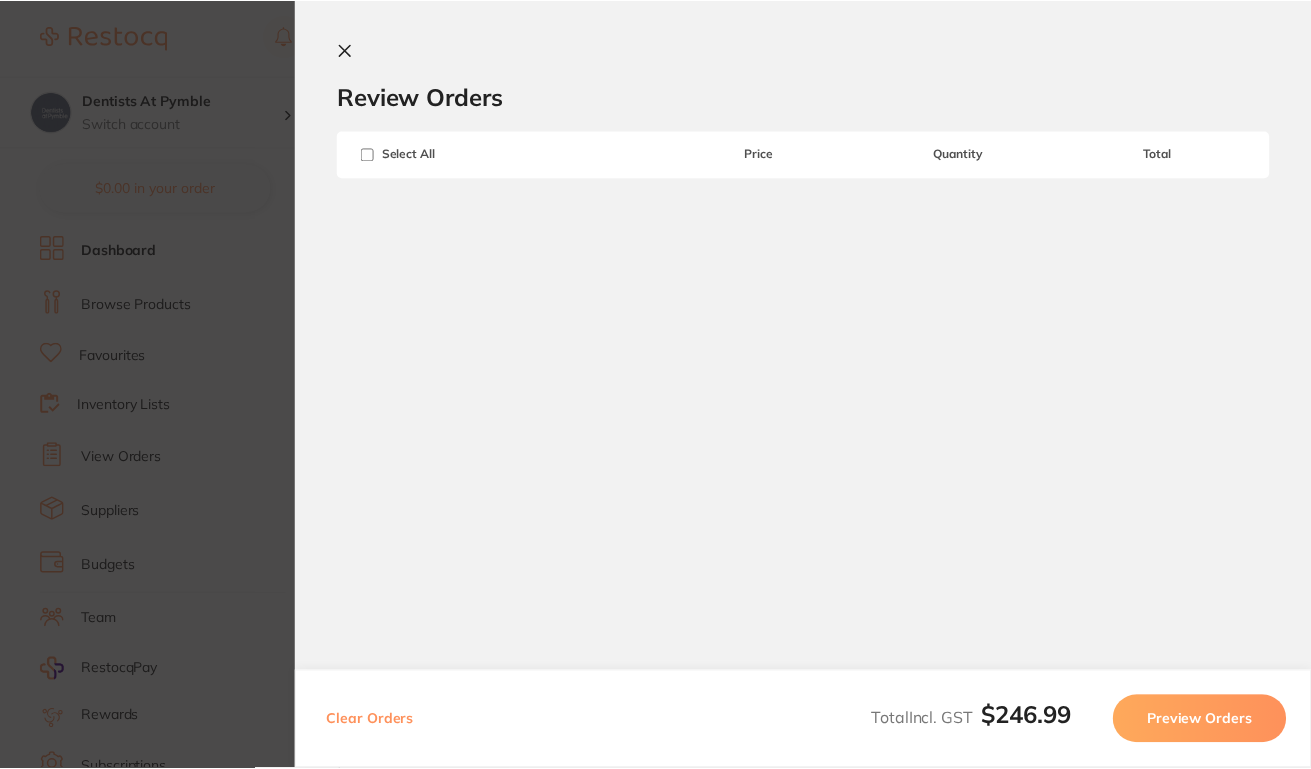 scroll, scrollTop: 54, scrollLeft: 0, axis: vertical 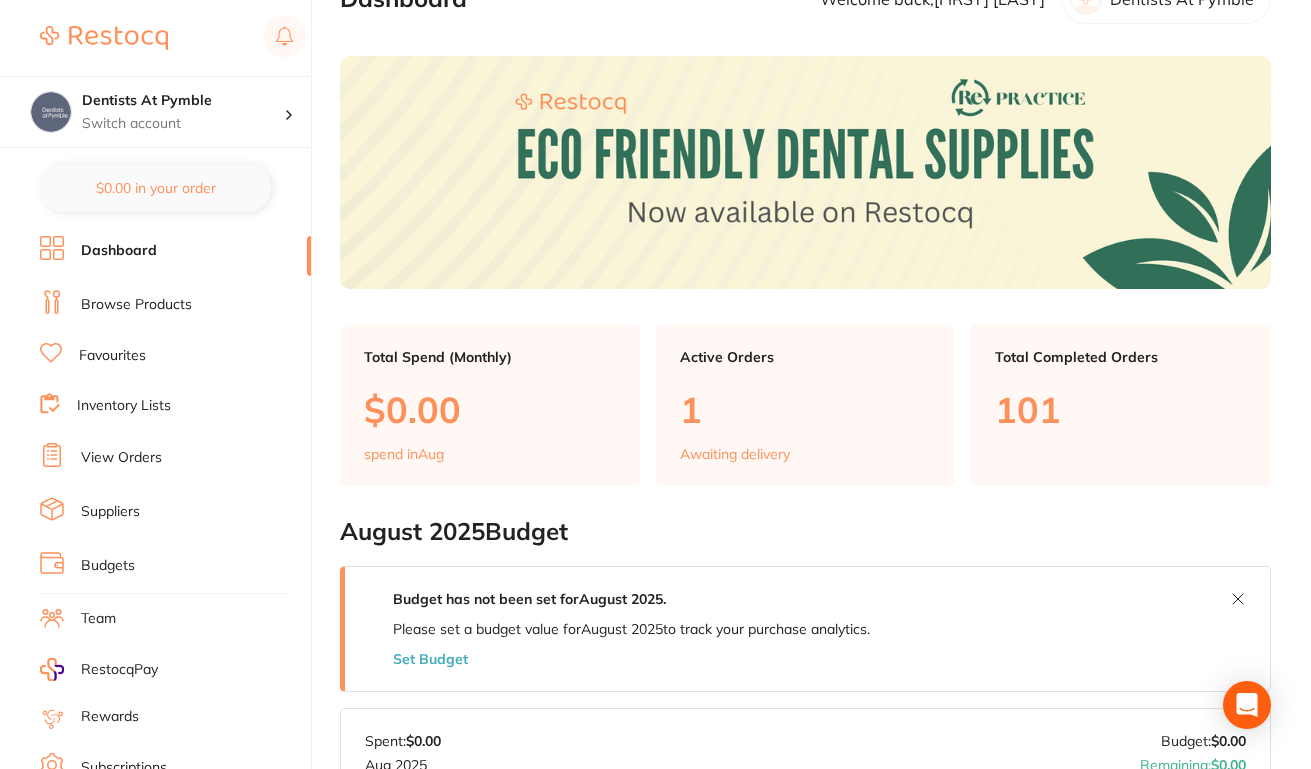 click on "Browse Products" at bounding box center (136, 305) 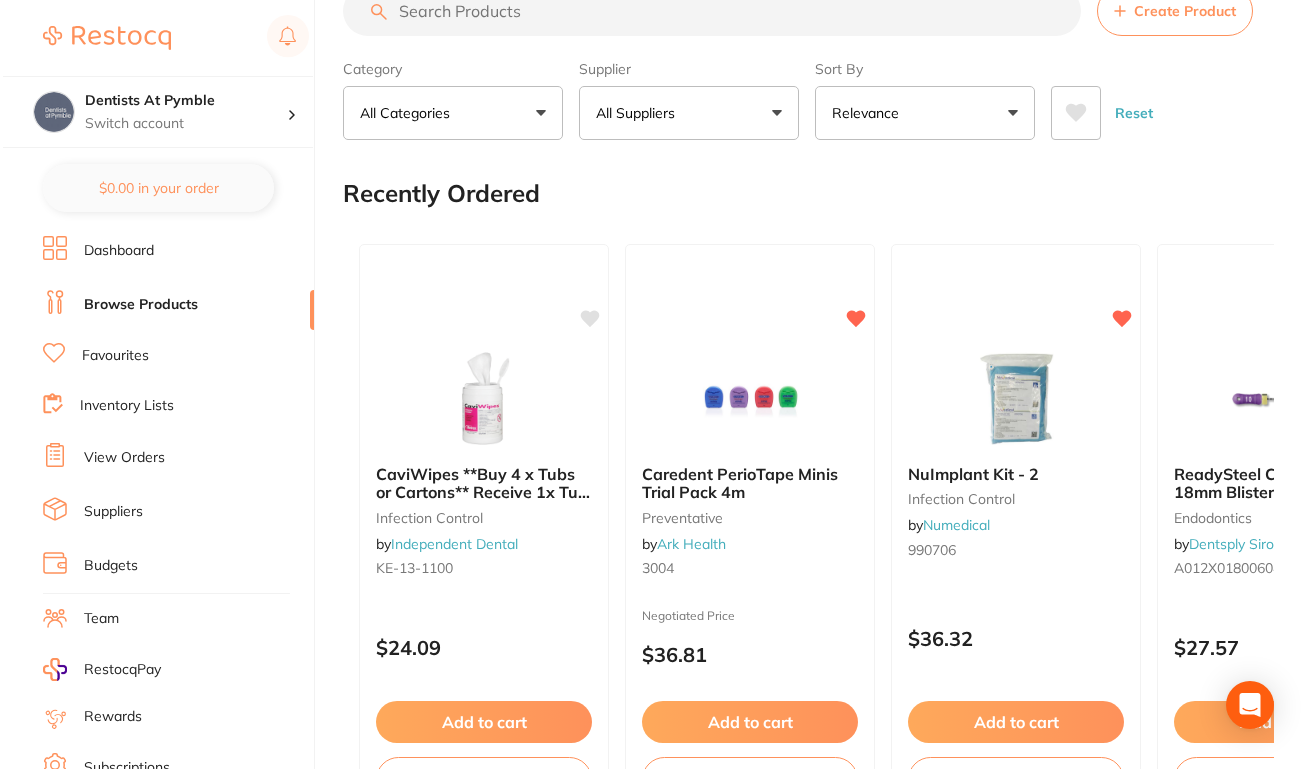 scroll, scrollTop: 0, scrollLeft: 0, axis: both 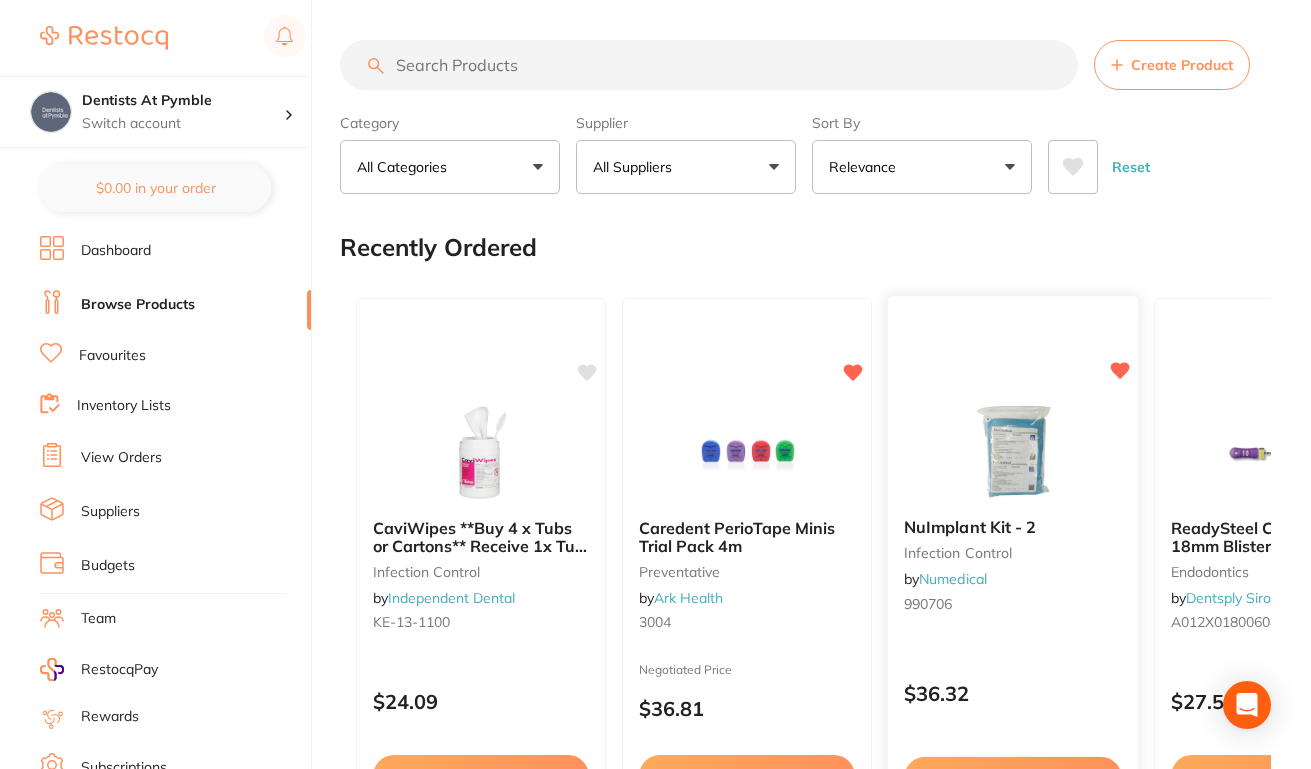 click on "NuImplant Kit - 2" at bounding box center (1013, 527) 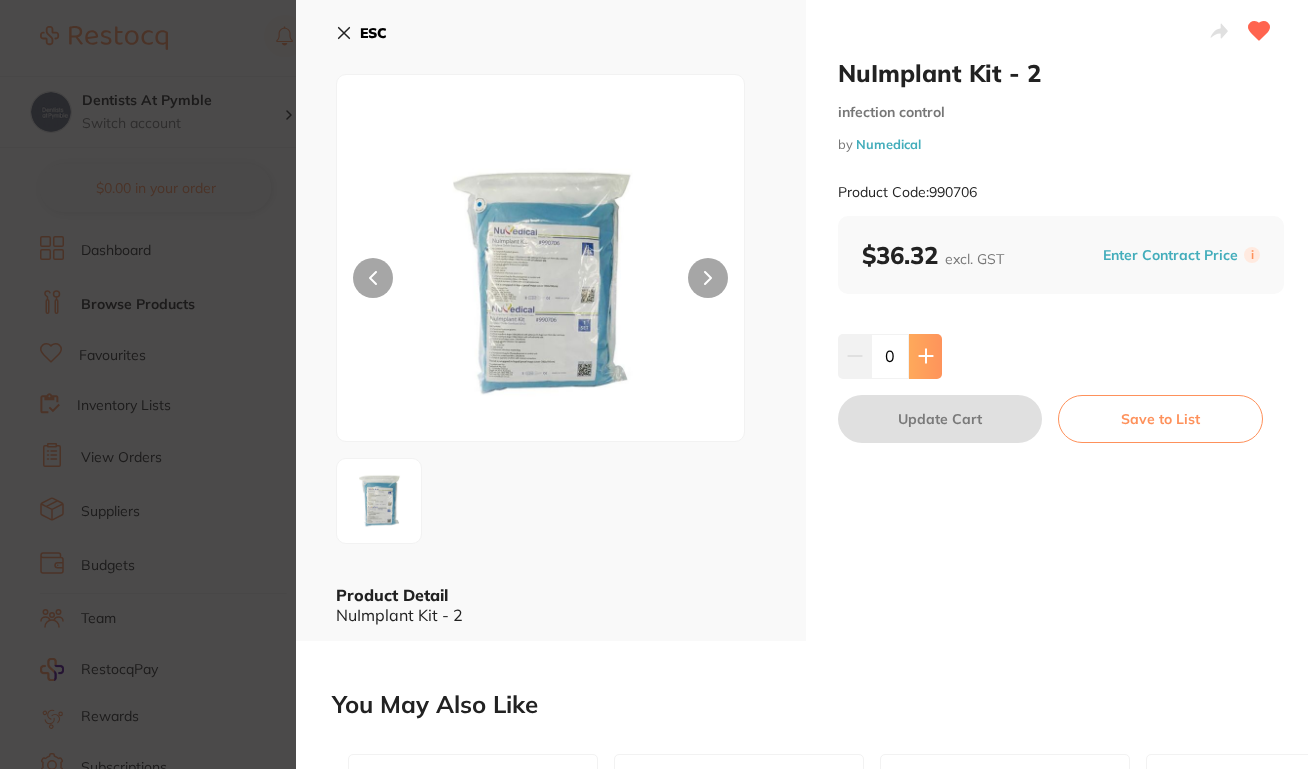 click at bounding box center (925, 356) 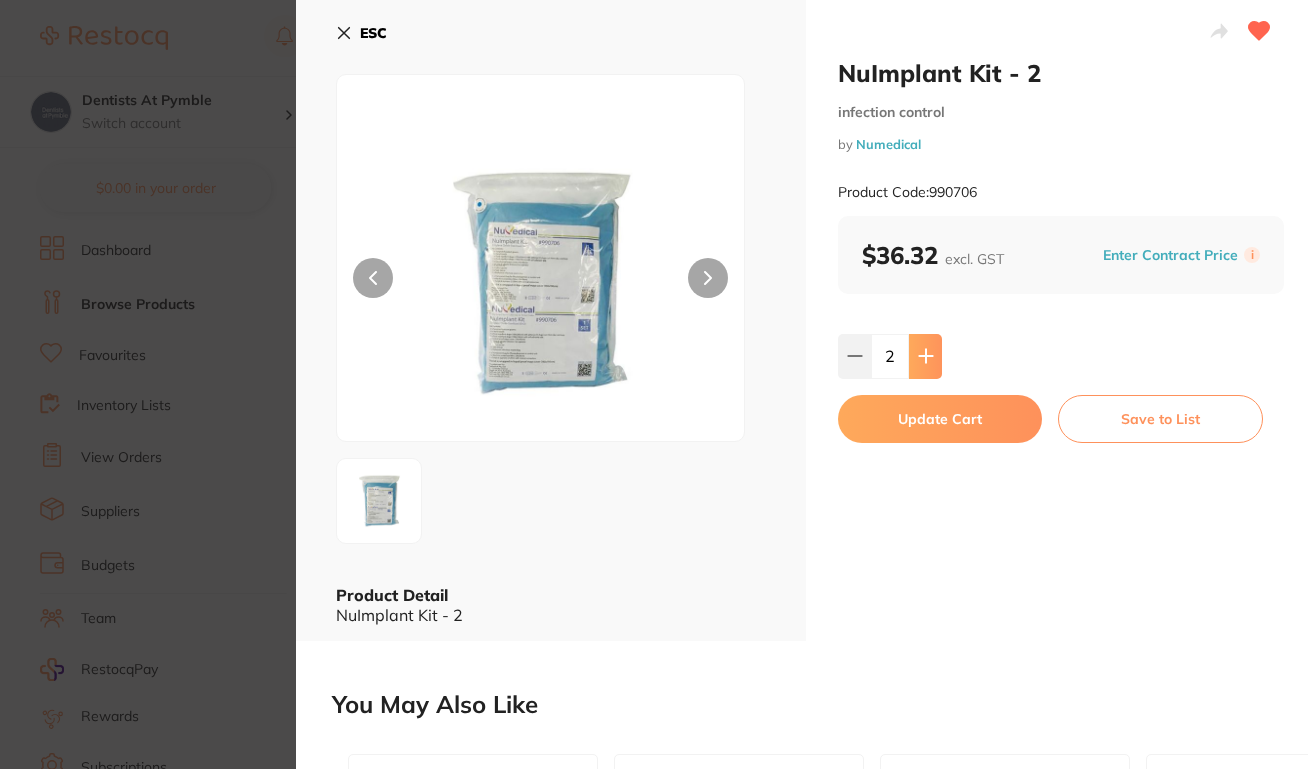click at bounding box center (925, 356) 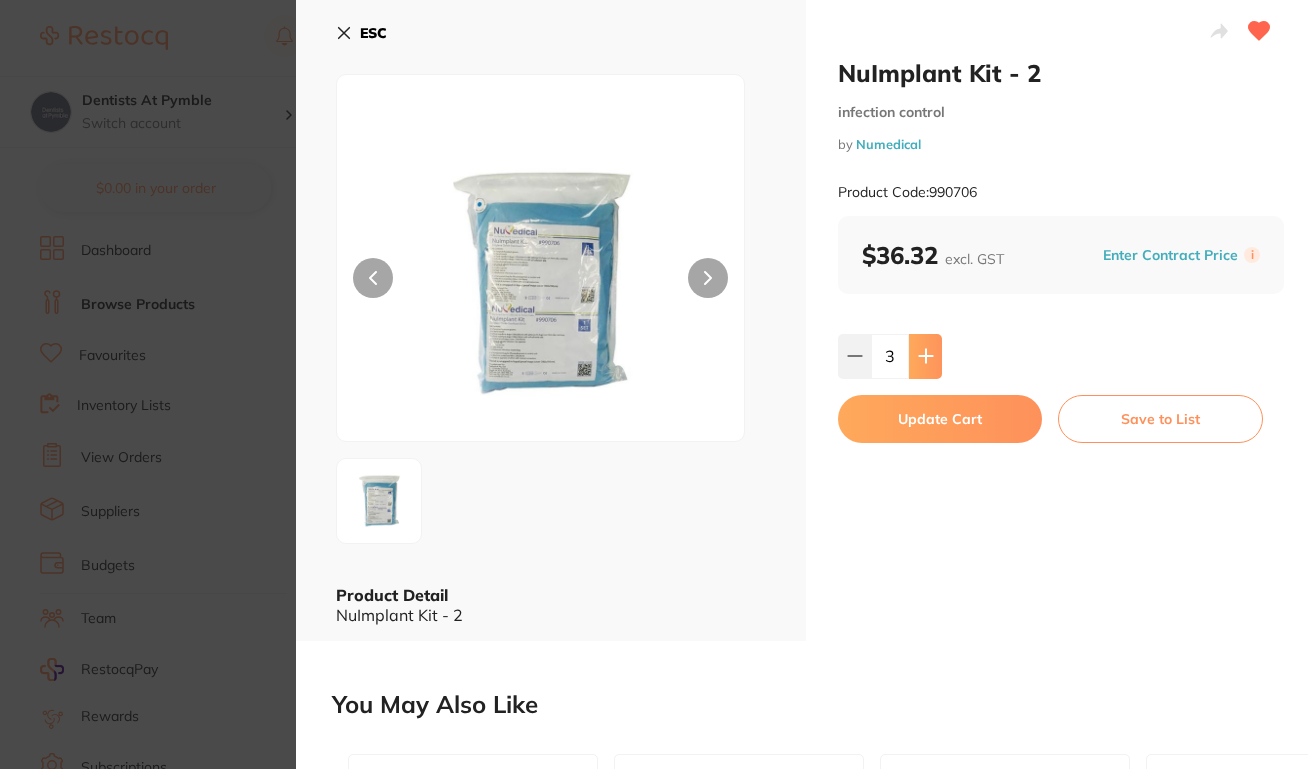 click at bounding box center (925, 356) 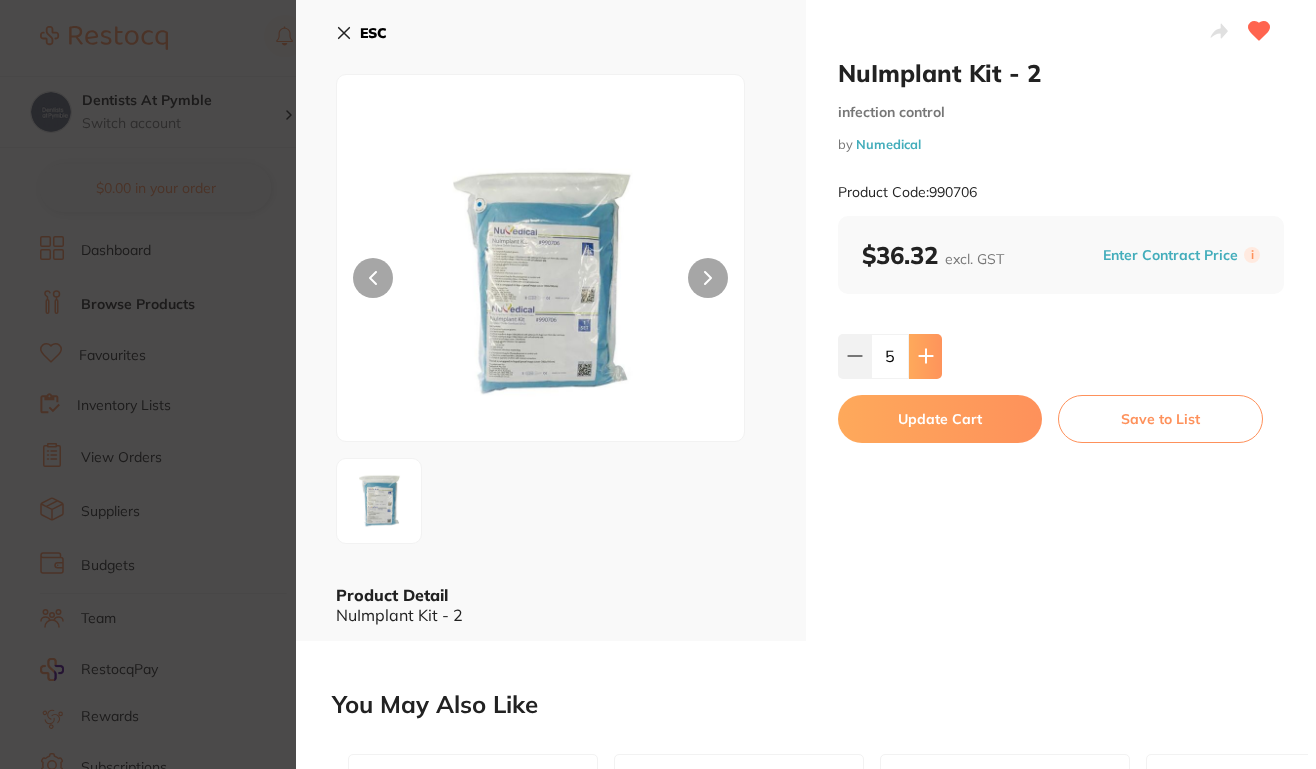 click at bounding box center [925, 356] 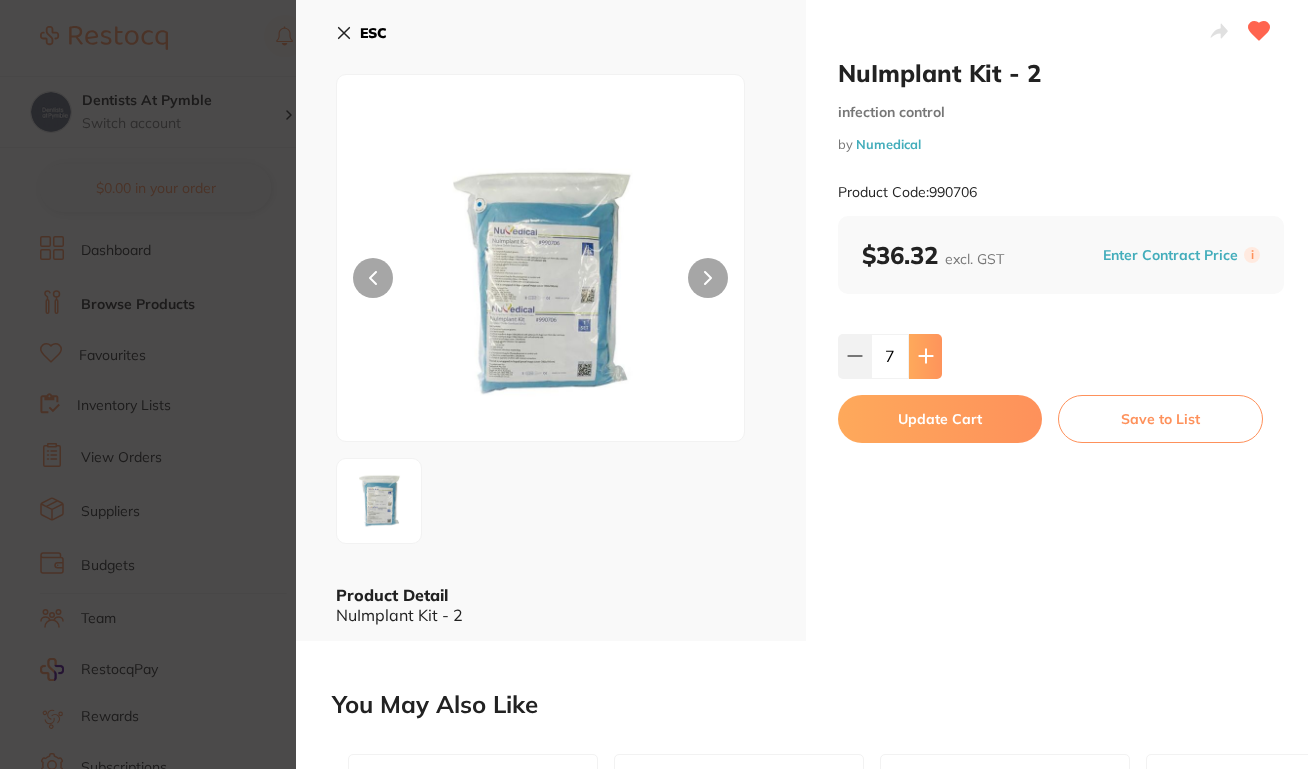 click at bounding box center [925, 356] 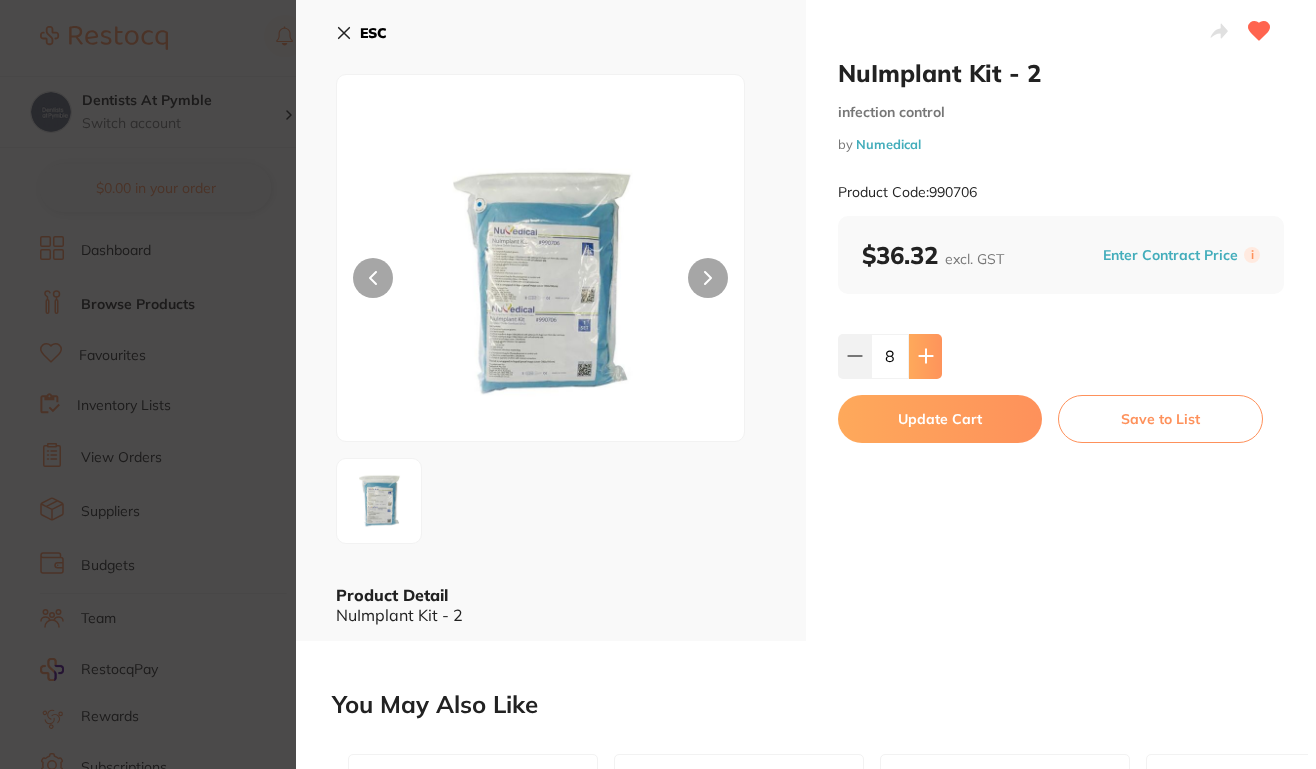 click at bounding box center (925, 356) 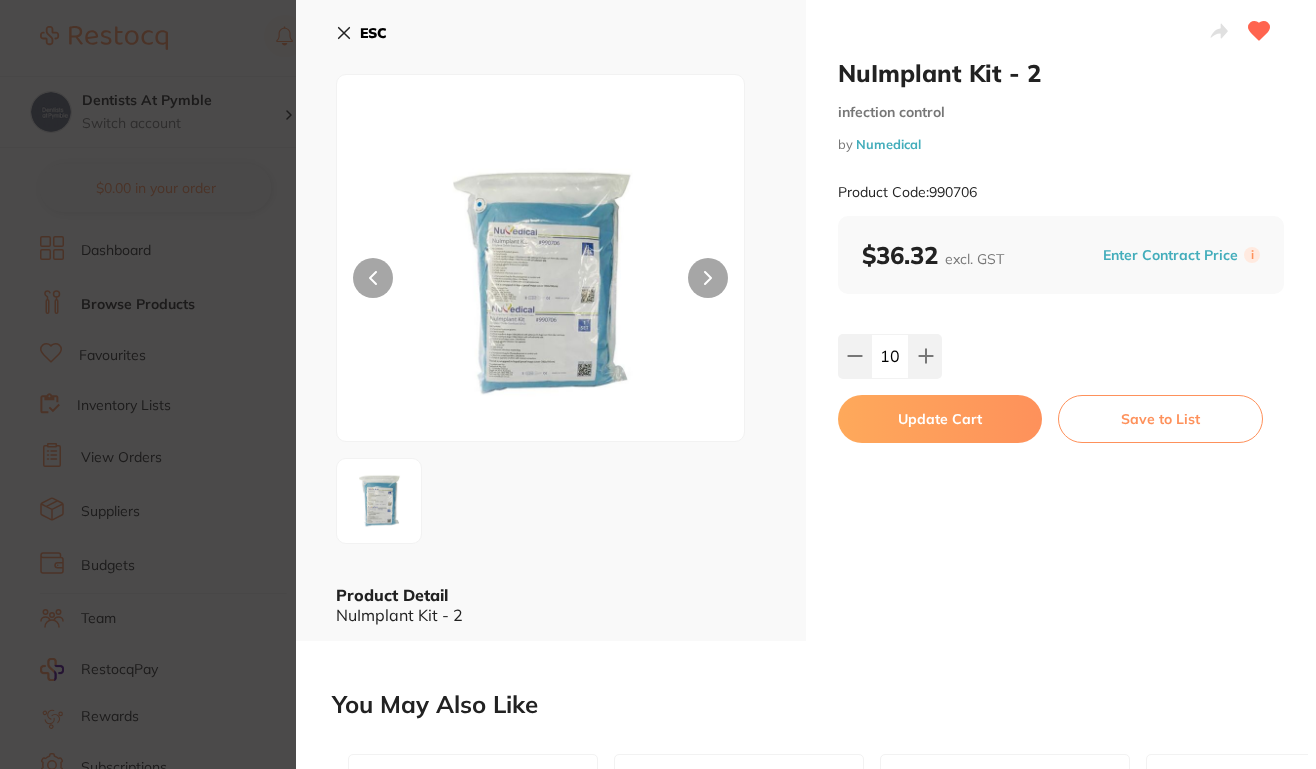 click on "Update Cart" at bounding box center (940, 419) 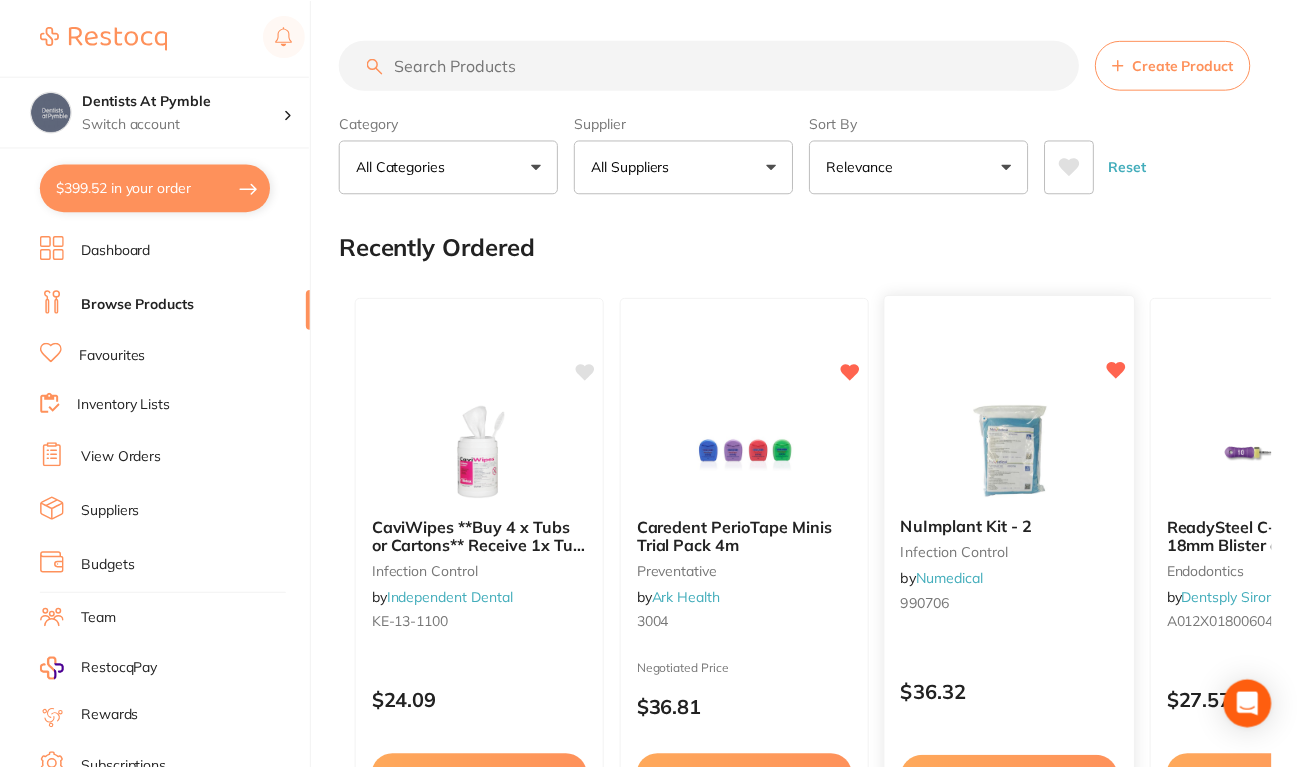 scroll, scrollTop: 54, scrollLeft: 0, axis: vertical 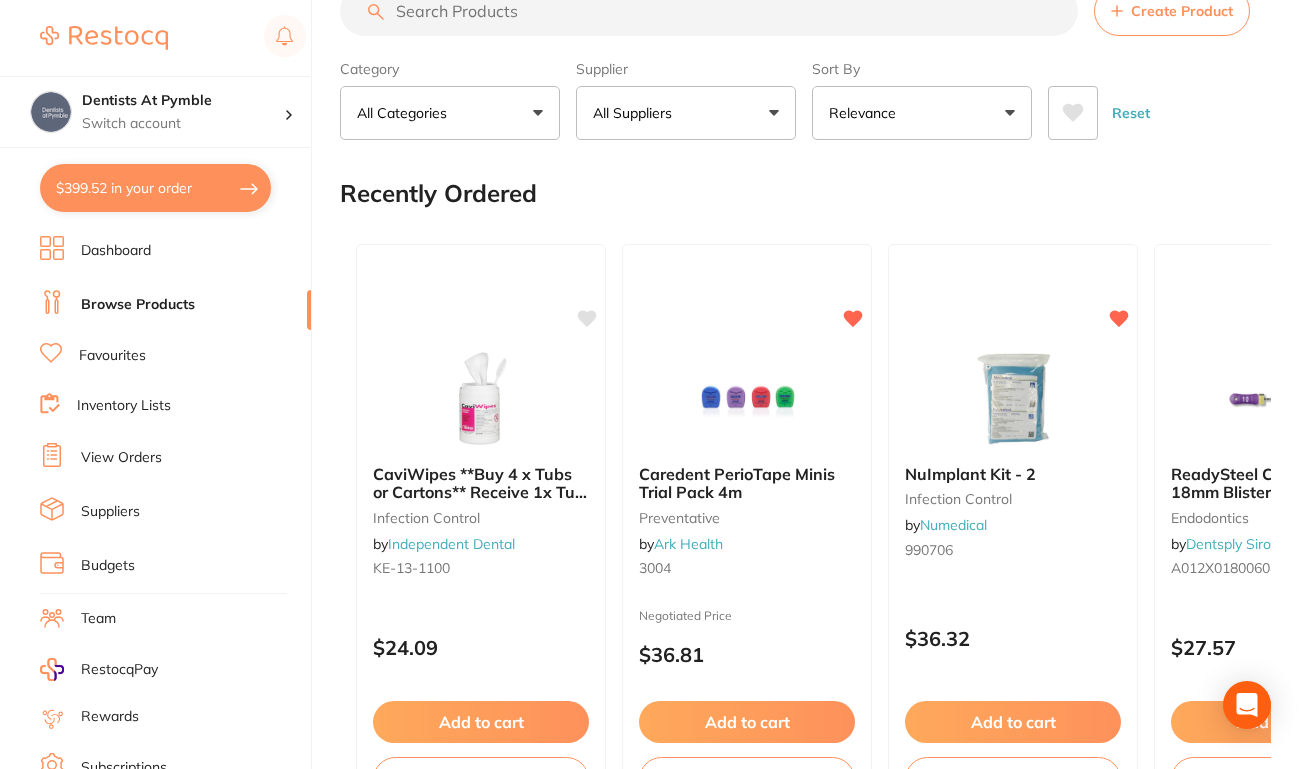 click on "$399.52   in your order" at bounding box center [155, 188] 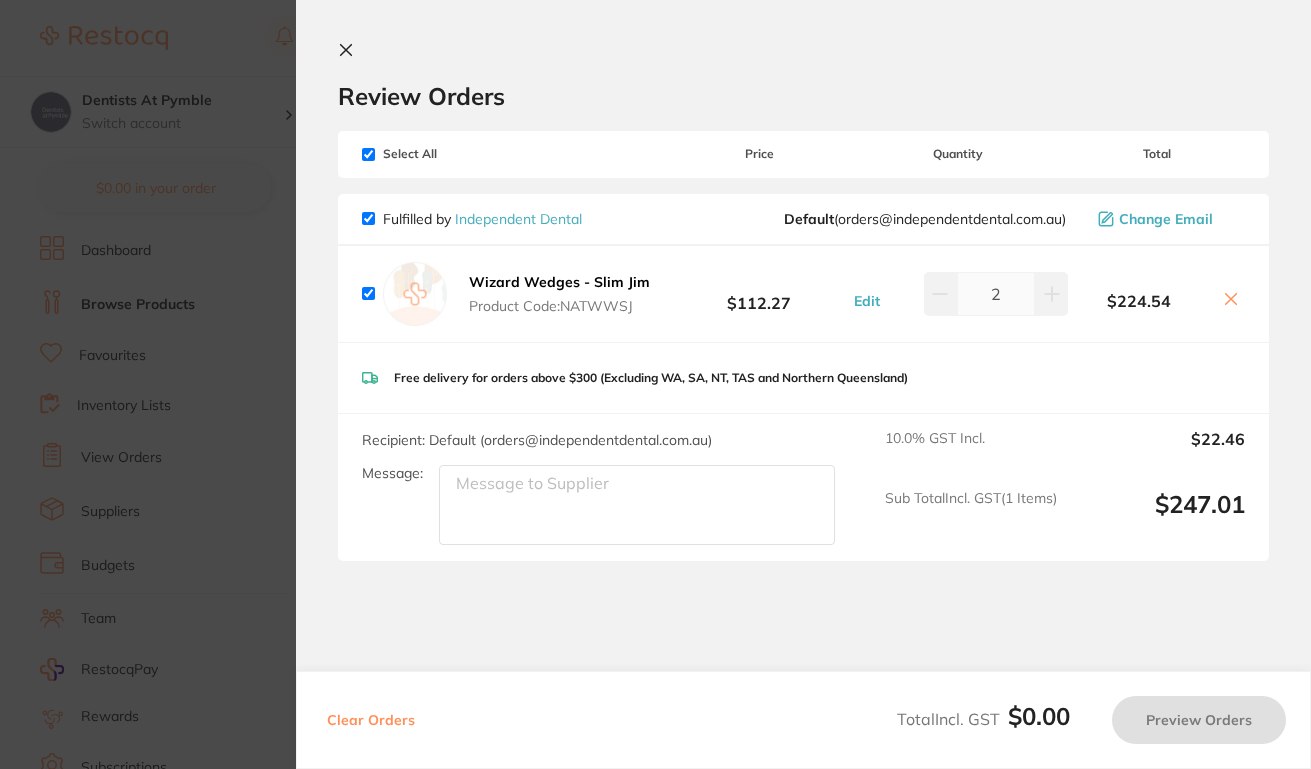checkbox on "true" 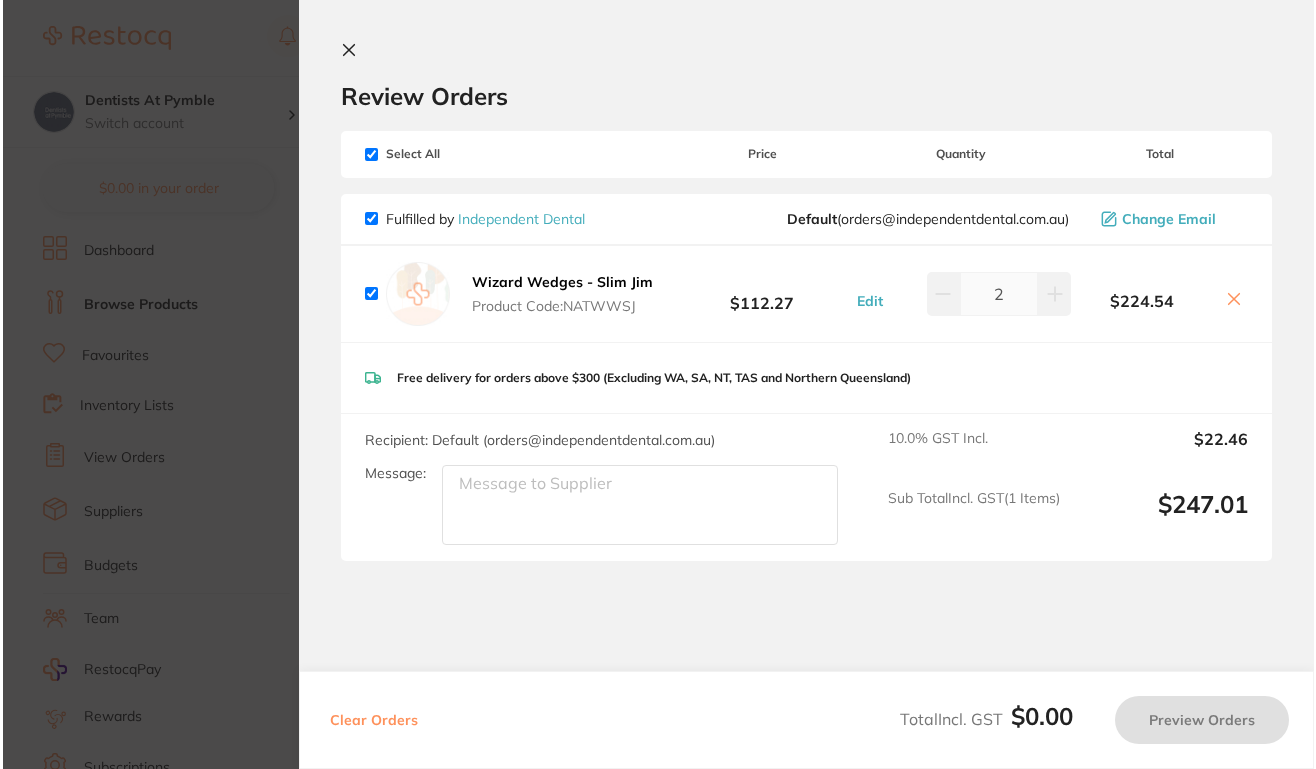 scroll, scrollTop: 0, scrollLeft: 0, axis: both 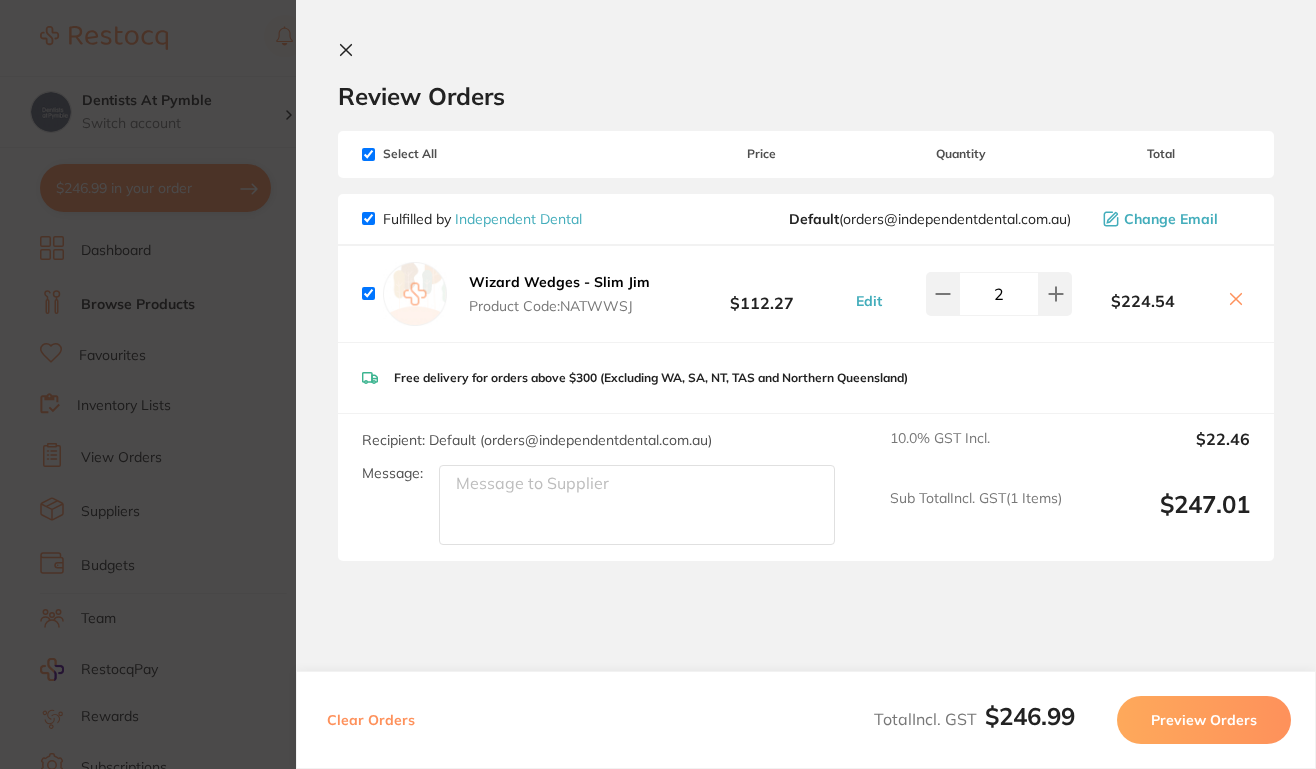 click 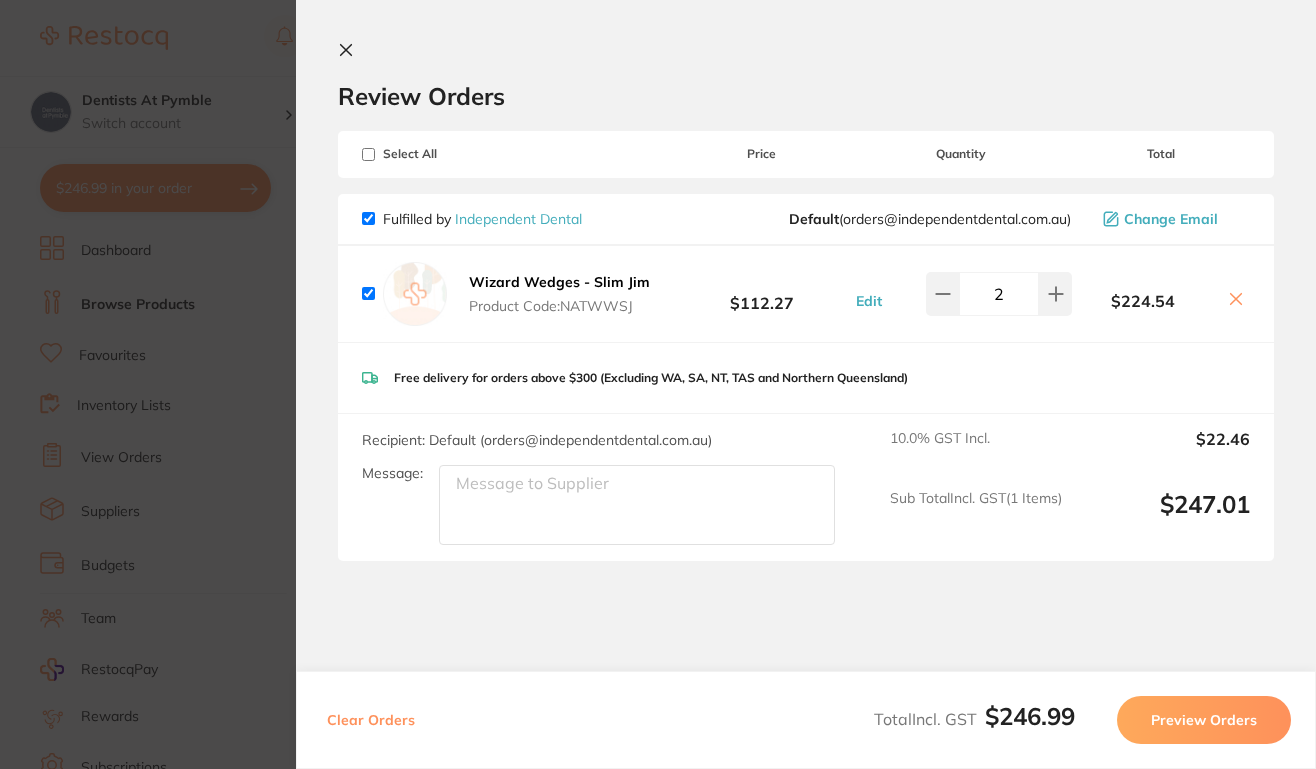 checkbox on "false" 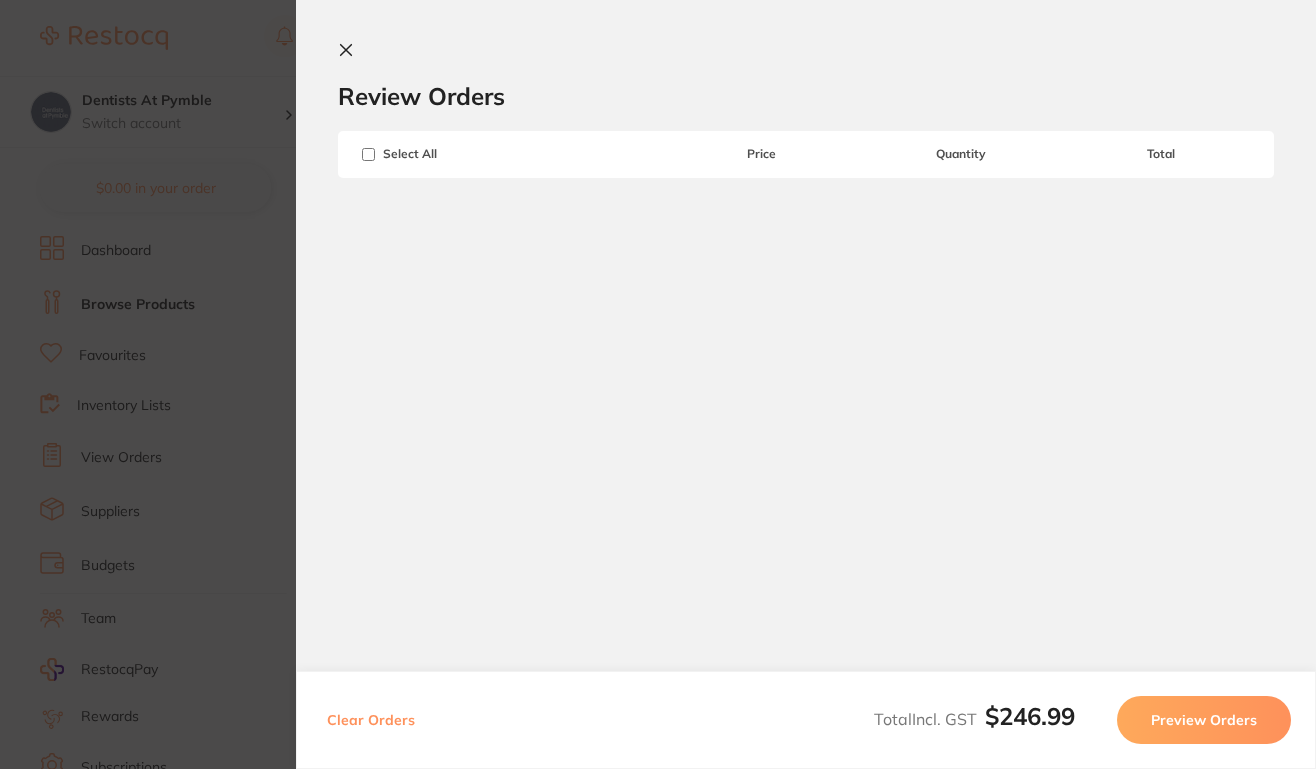 click 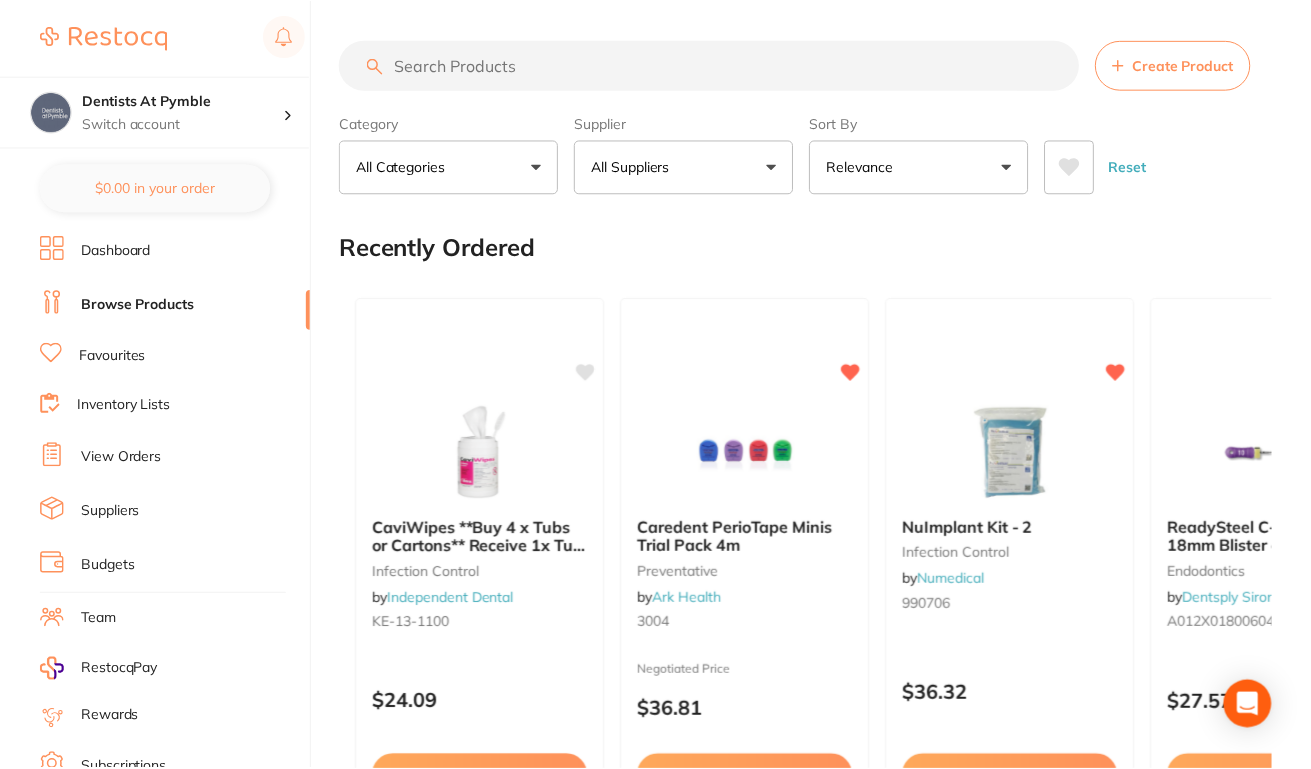 scroll, scrollTop: 54, scrollLeft: 0, axis: vertical 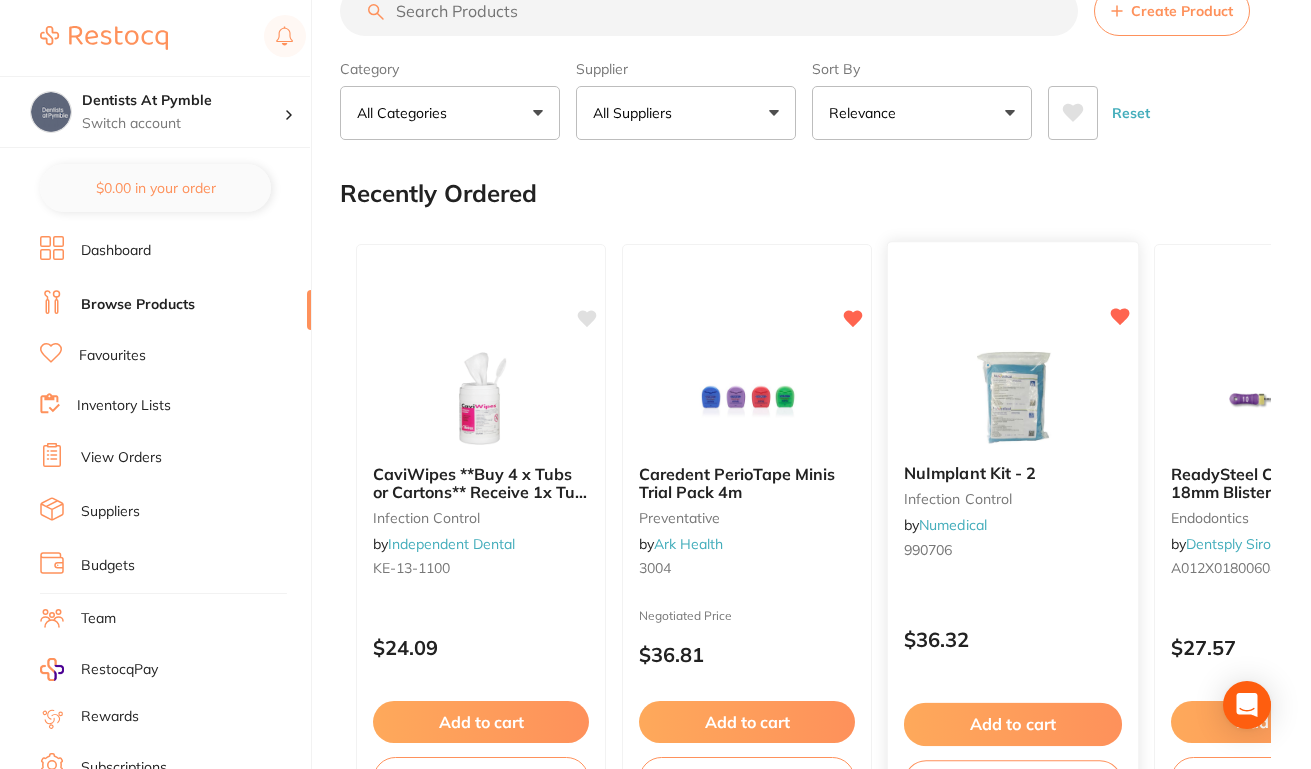 click on "NuImplant Kit - 2" at bounding box center (1013, 473) 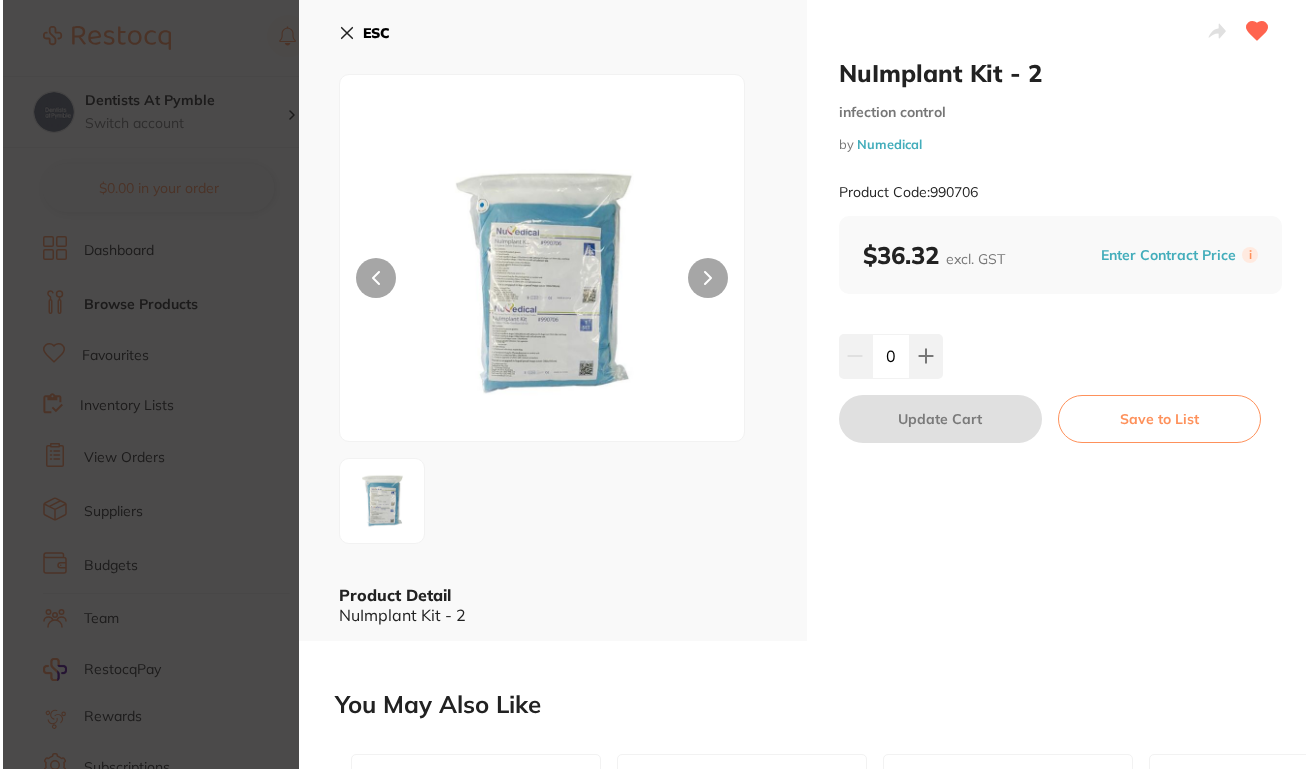 scroll, scrollTop: 0, scrollLeft: 0, axis: both 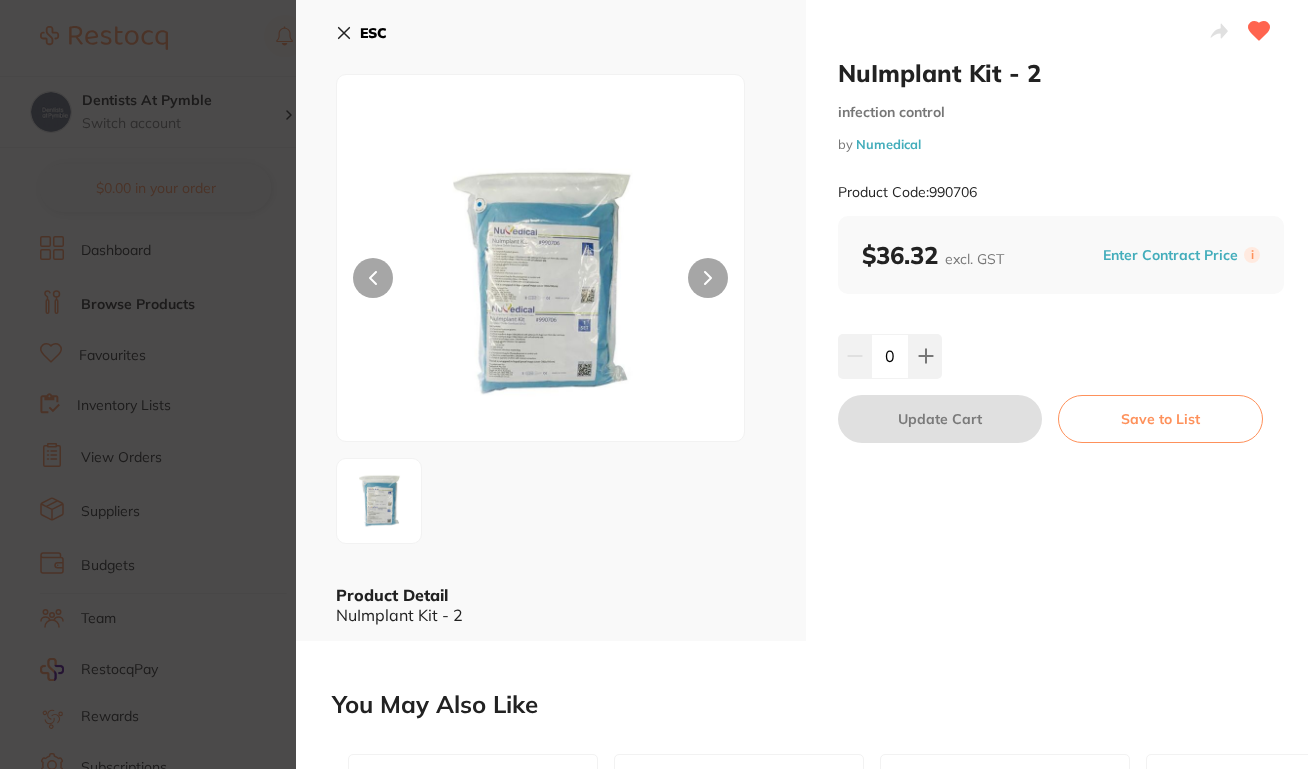 drag, startPoint x: 879, startPoint y: 353, endPoint x: 899, endPoint y: 353, distance: 20 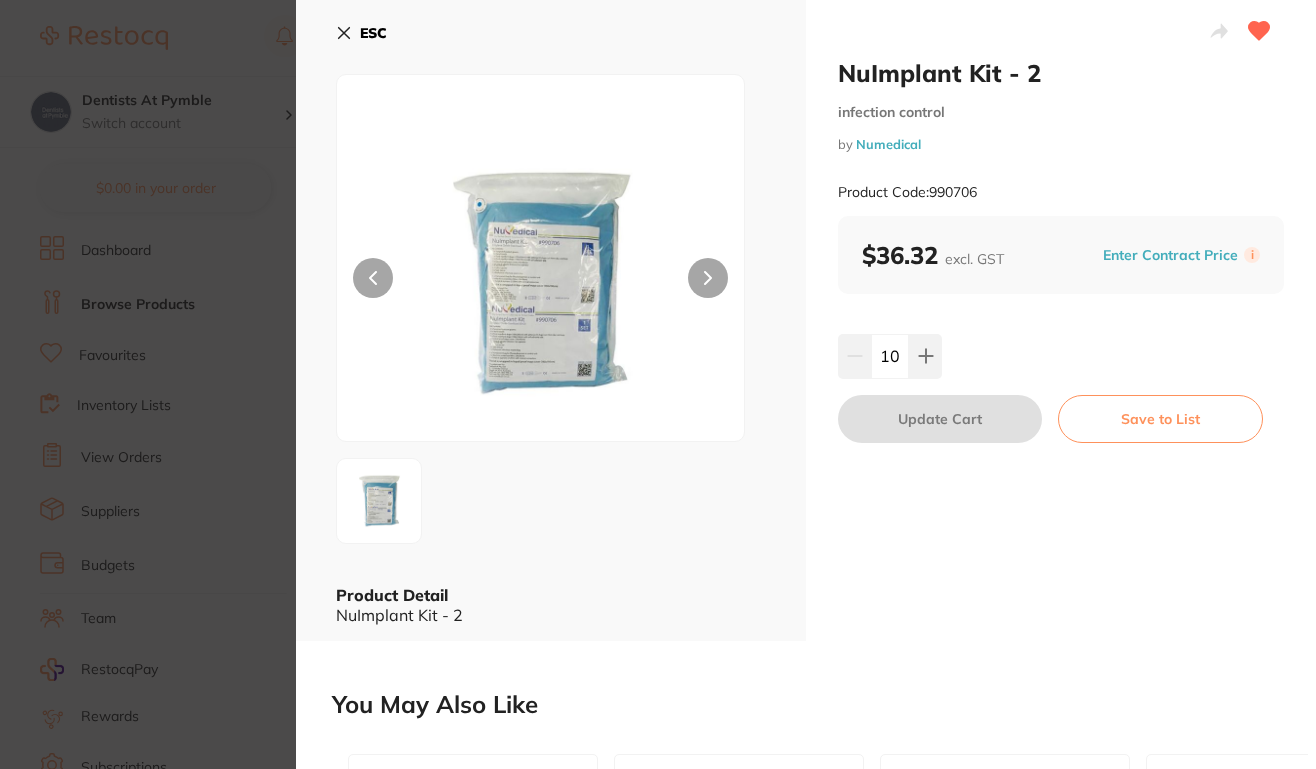 type on "10" 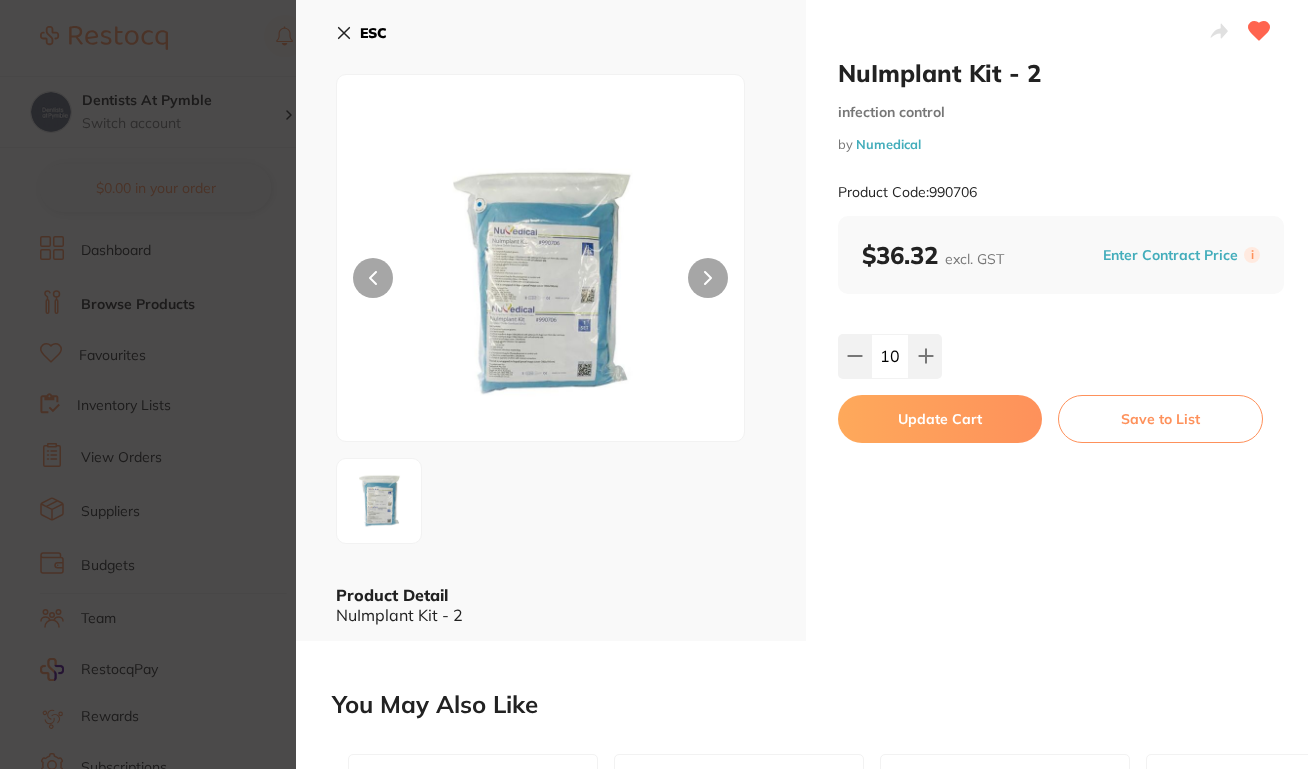 click on "Update Cart" at bounding box center (940, 419) 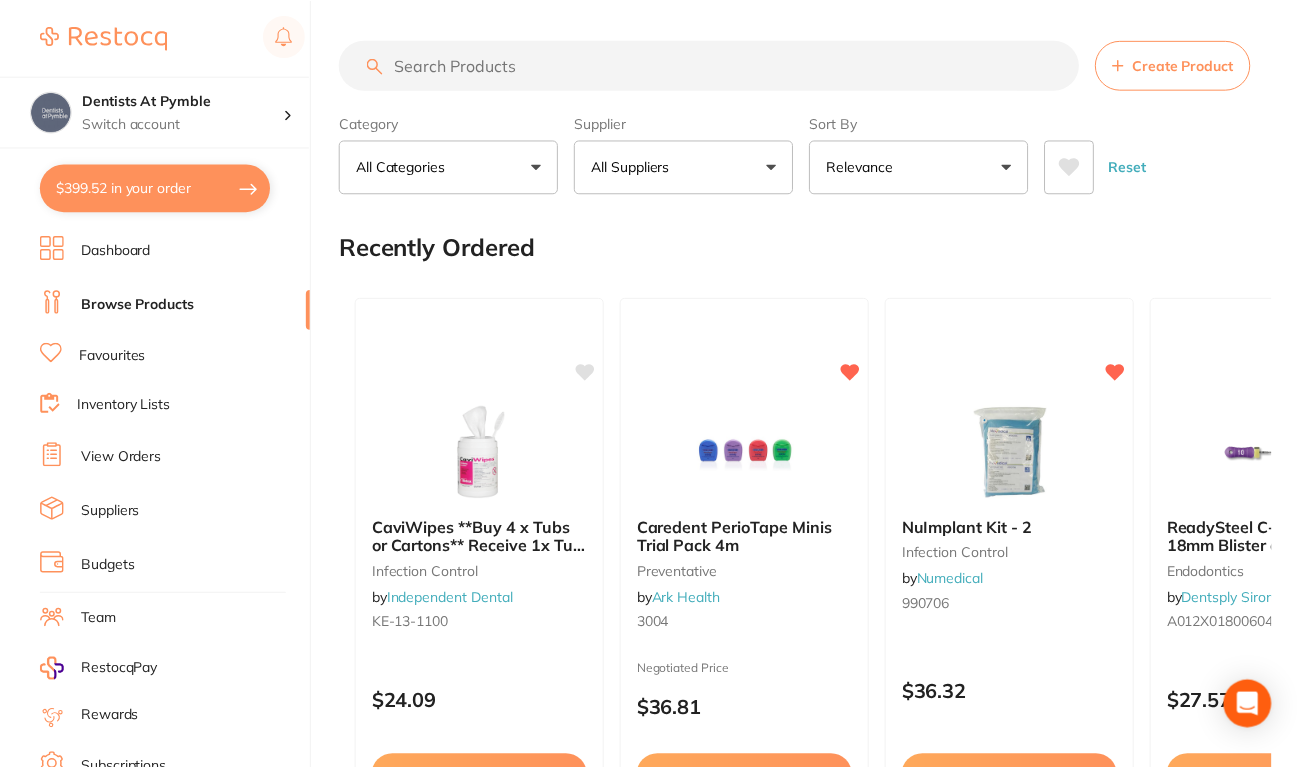 scroll, scrollTop: 54, scrollLeft: 0, axis: vertical 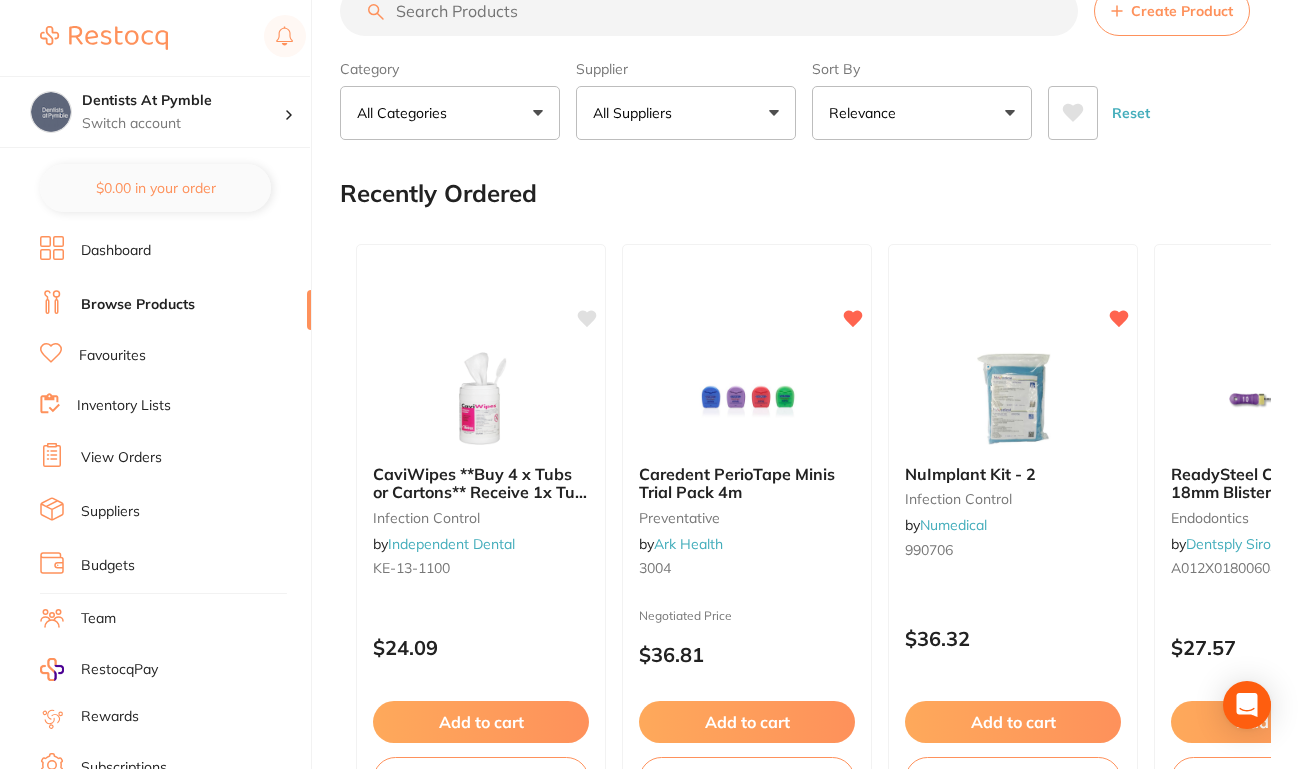 checkbox on "true" 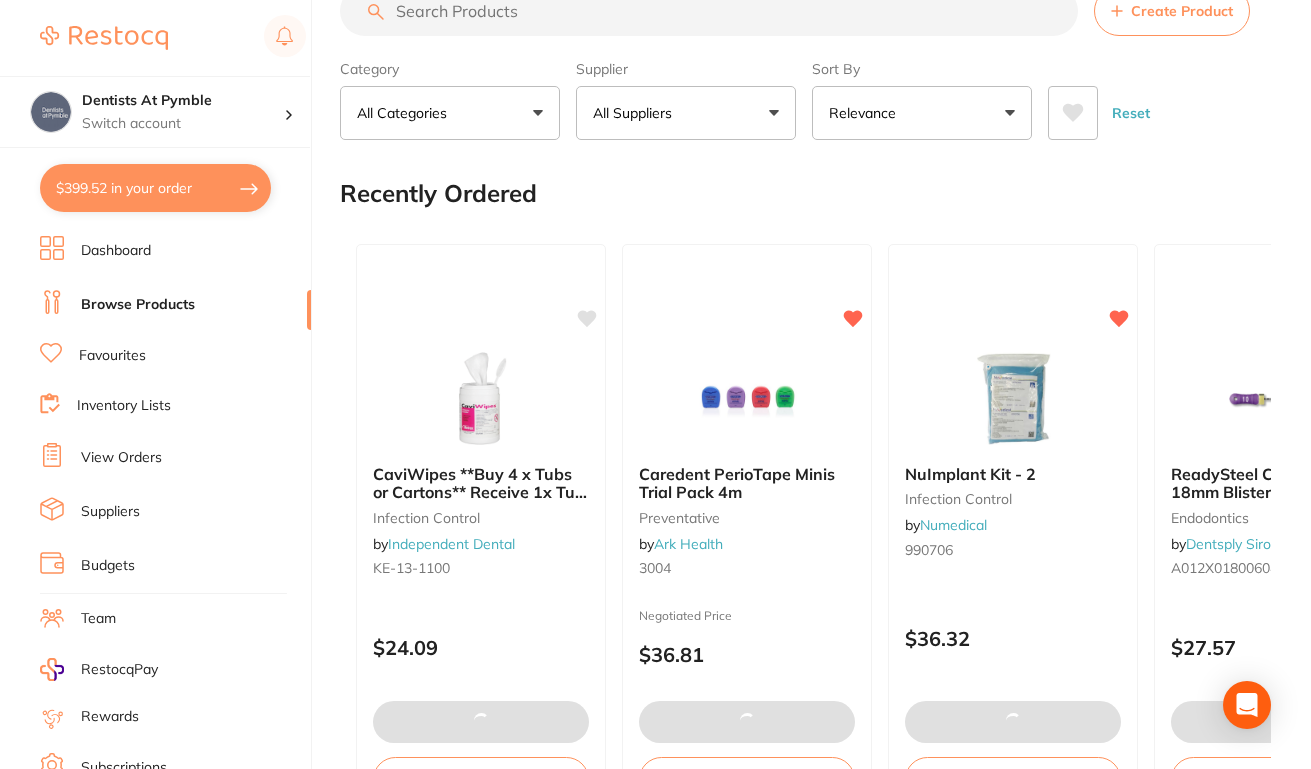 type on "20" 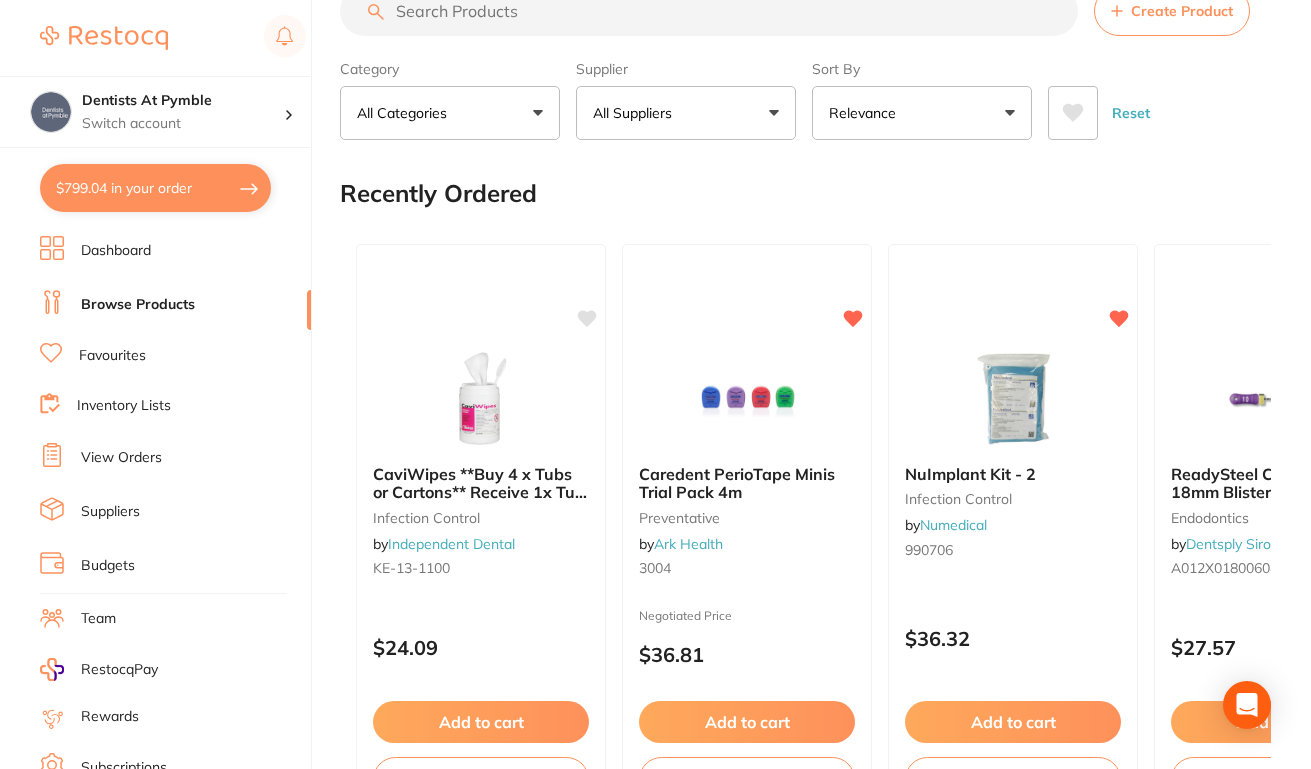 click on "$799.04   in your order" at bounding box center (155, 188) 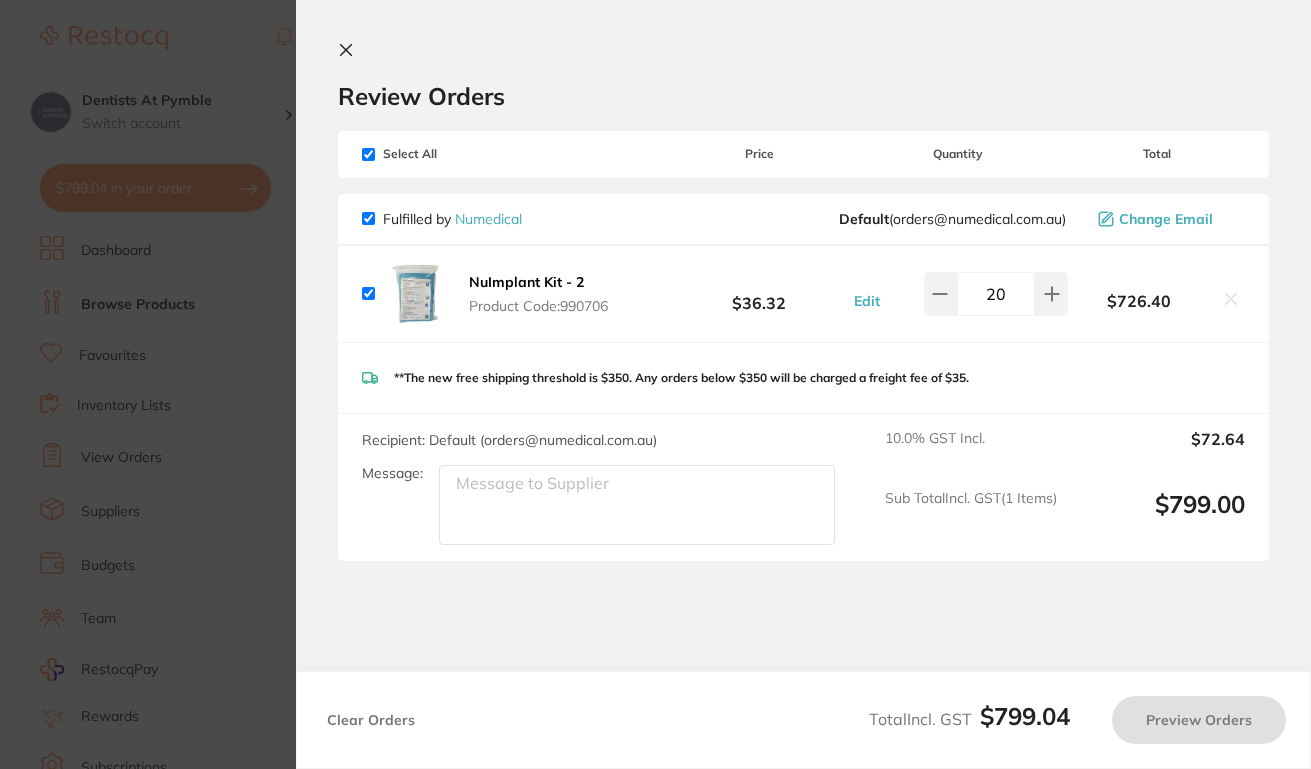 checkbox on "true" 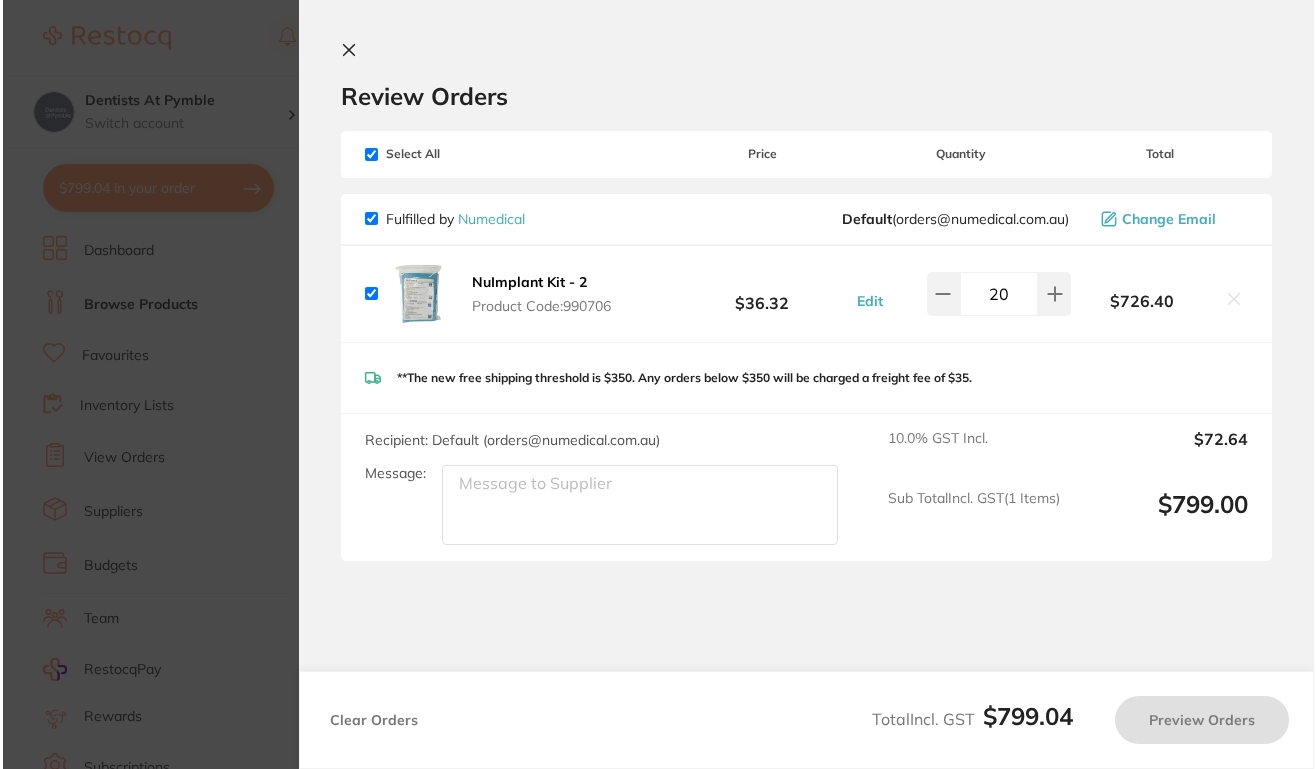 scroll, scrollTop: 0, scrollLeft: 0, axis: both 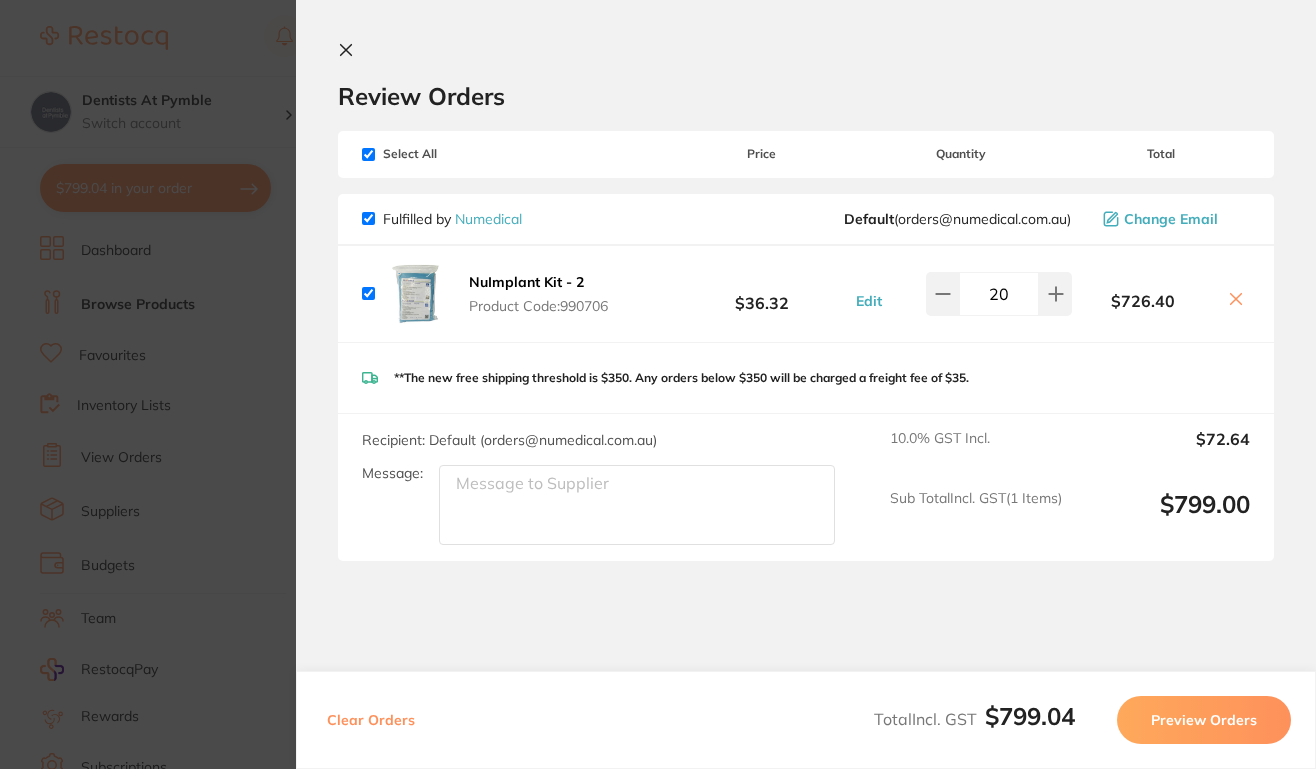 drag, startPoint x: 980, startPoint y: 290, endPoint x: 1022, endPoint y: 290, distance: 42 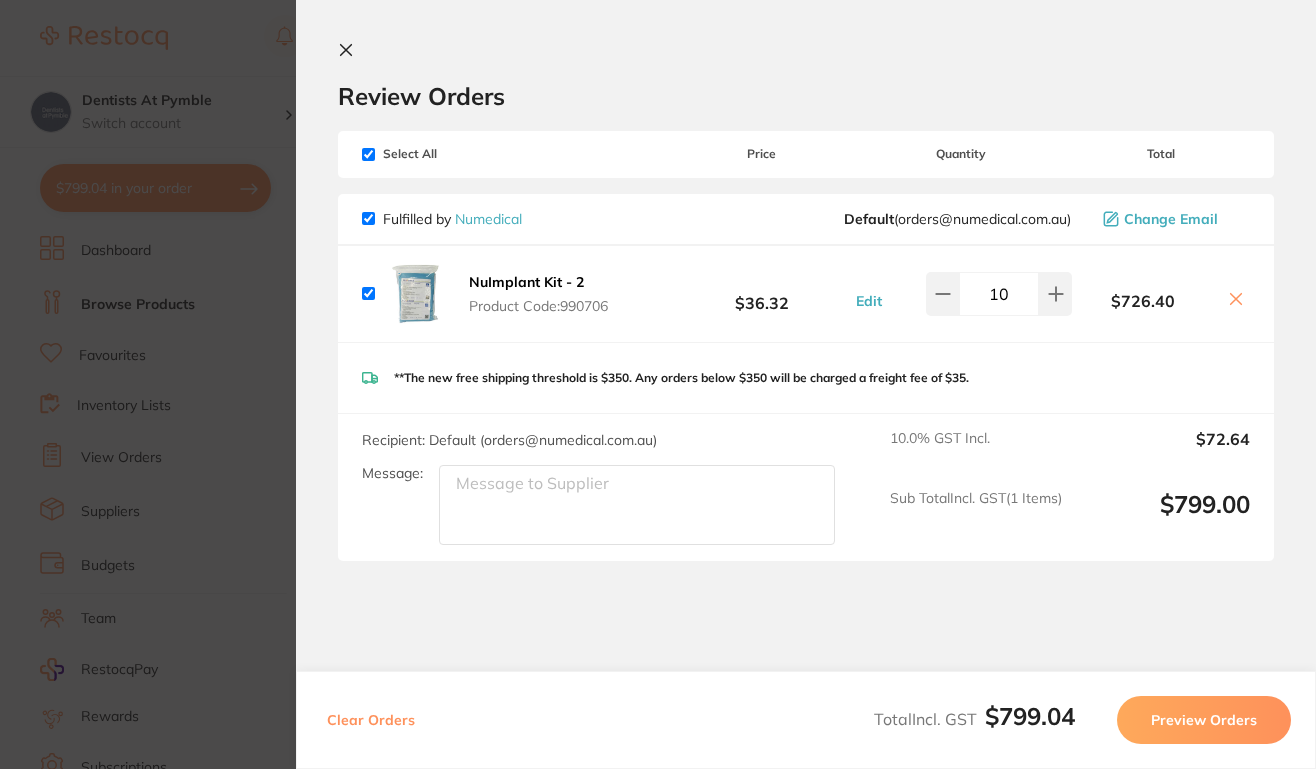 type on "10" 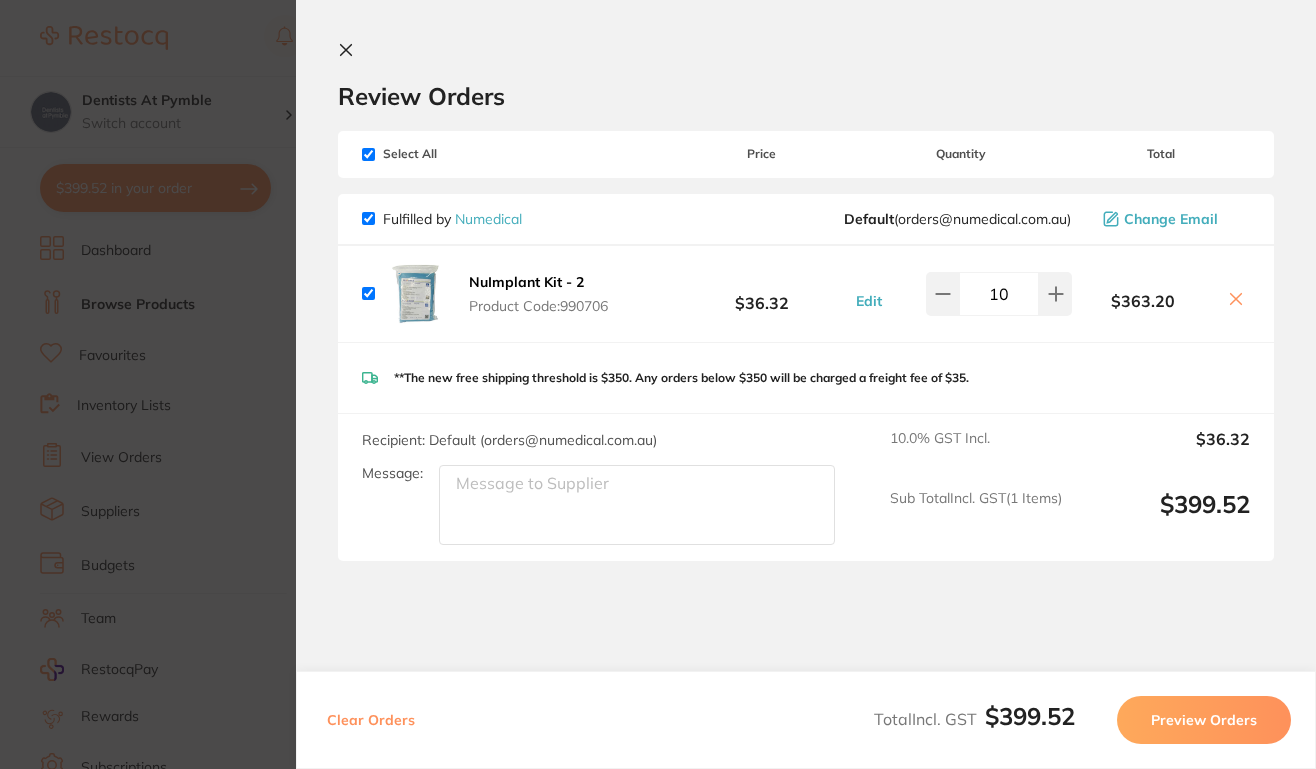 click on "Edit" at bounding box center [869, 301] 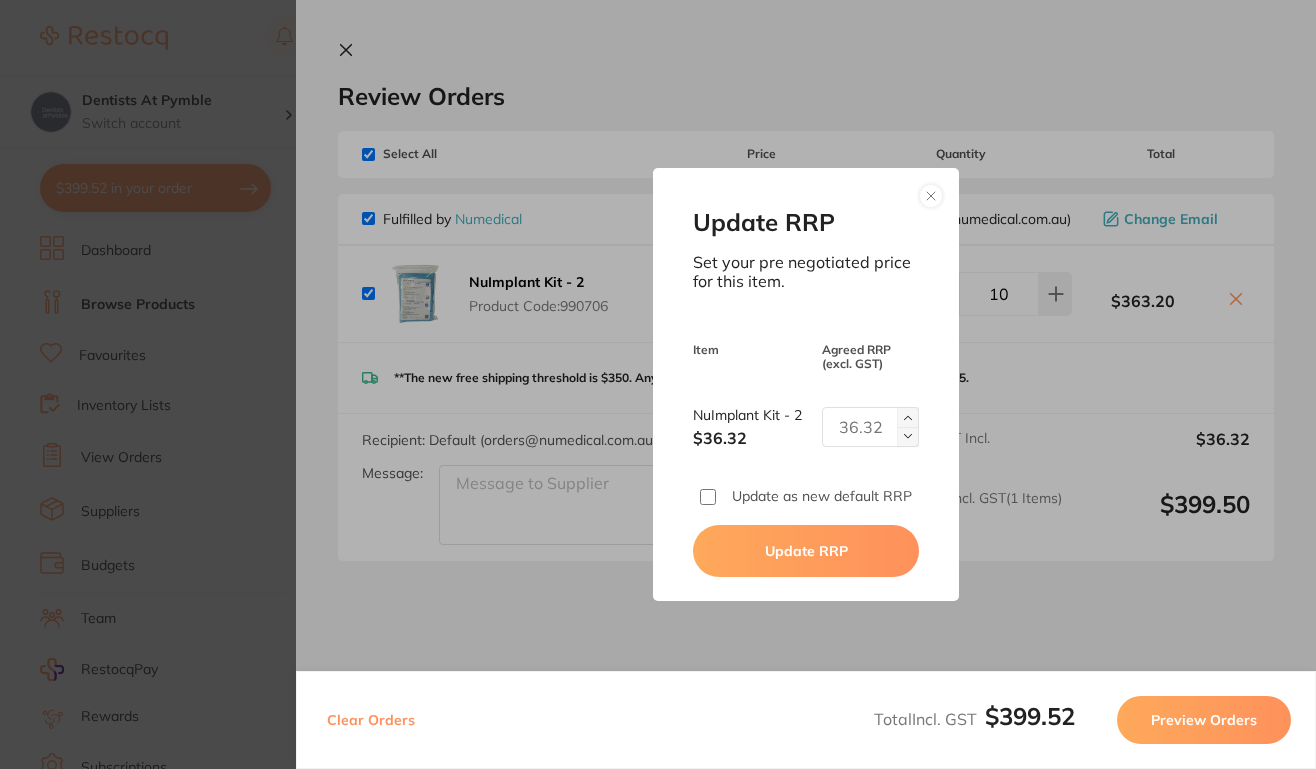 click at bounding box center (931, 196) 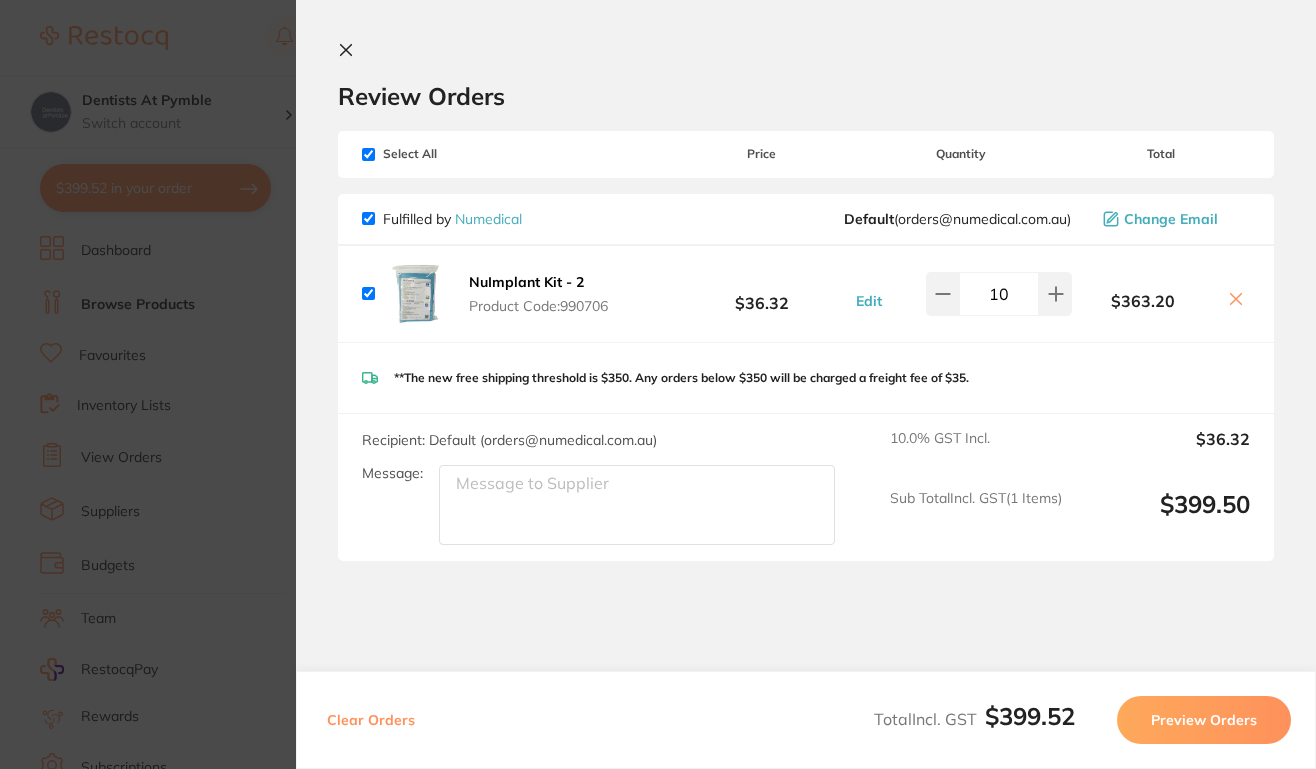 click on "orders@numedical.com.au" at bounding box center (806, 384) 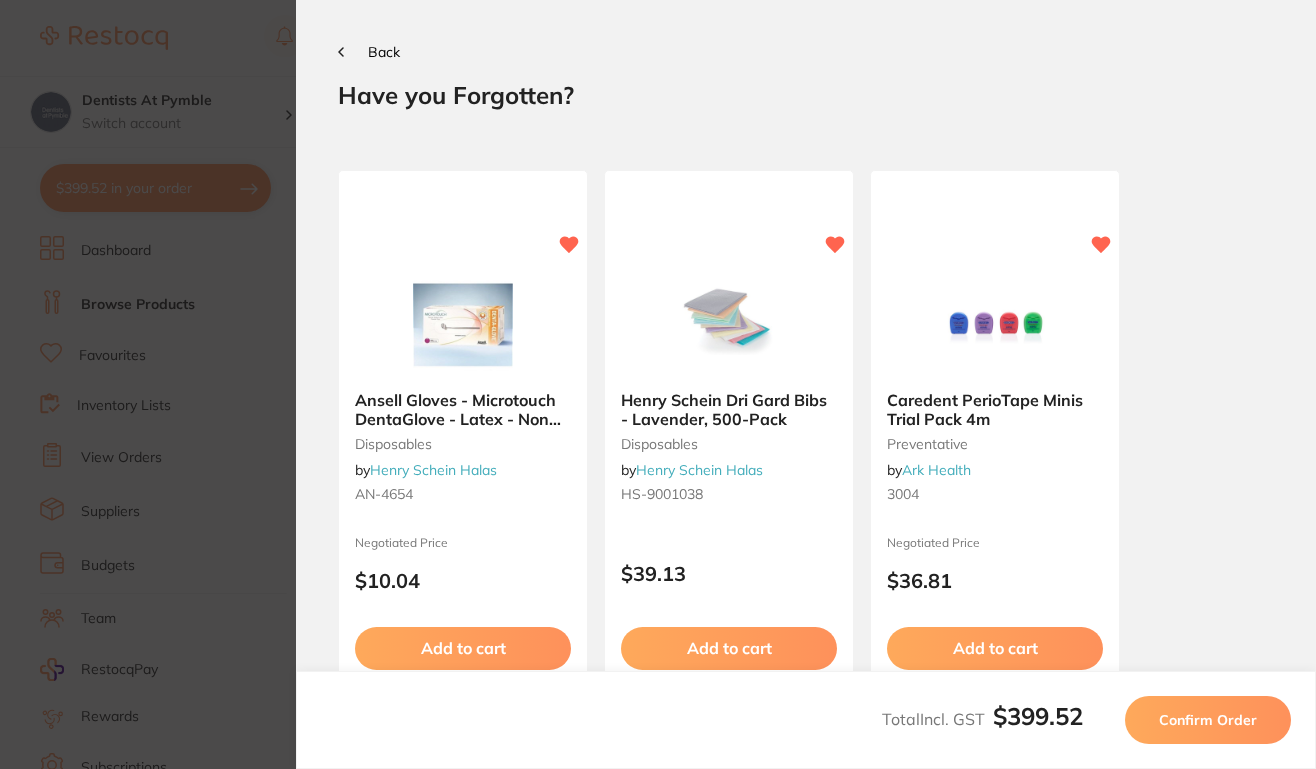 click on "Confirm Order" at bounding box center [1208, 720] 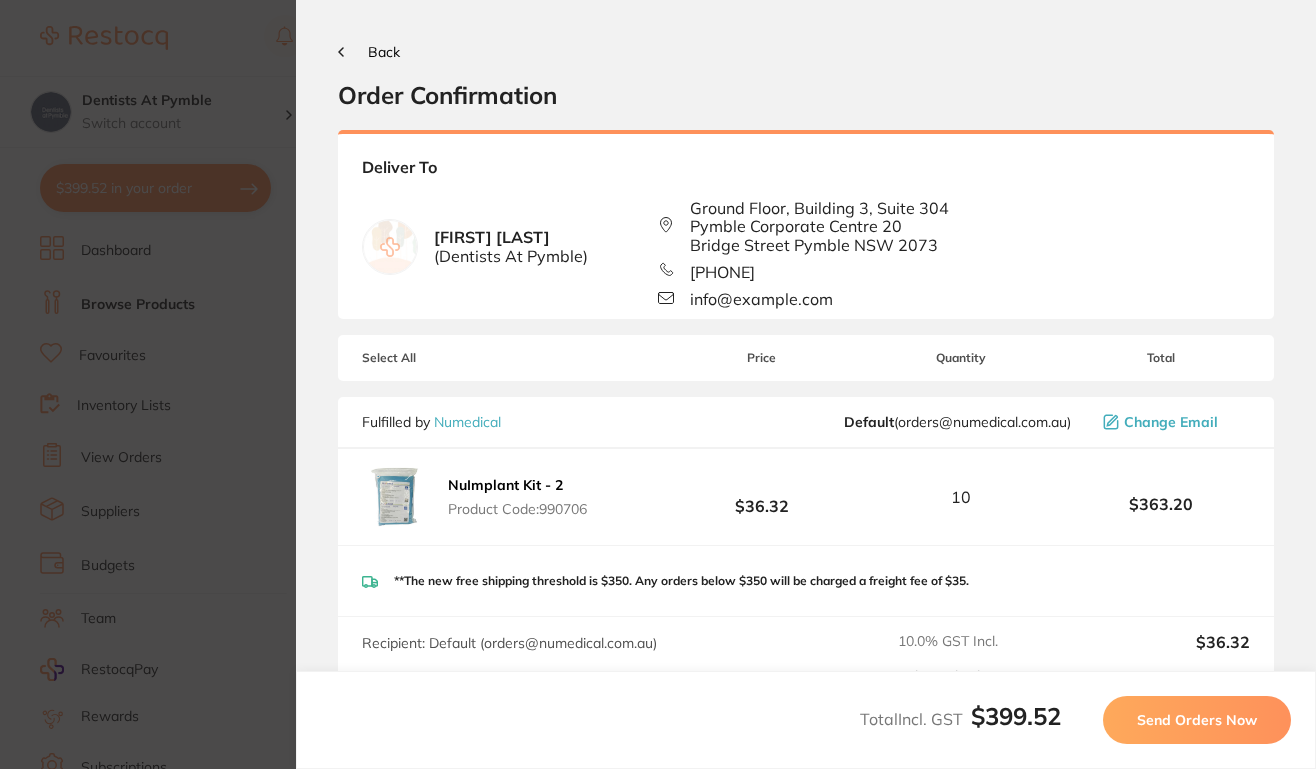 click on "Send Orders Now" at bounding box center [1197, 720] 